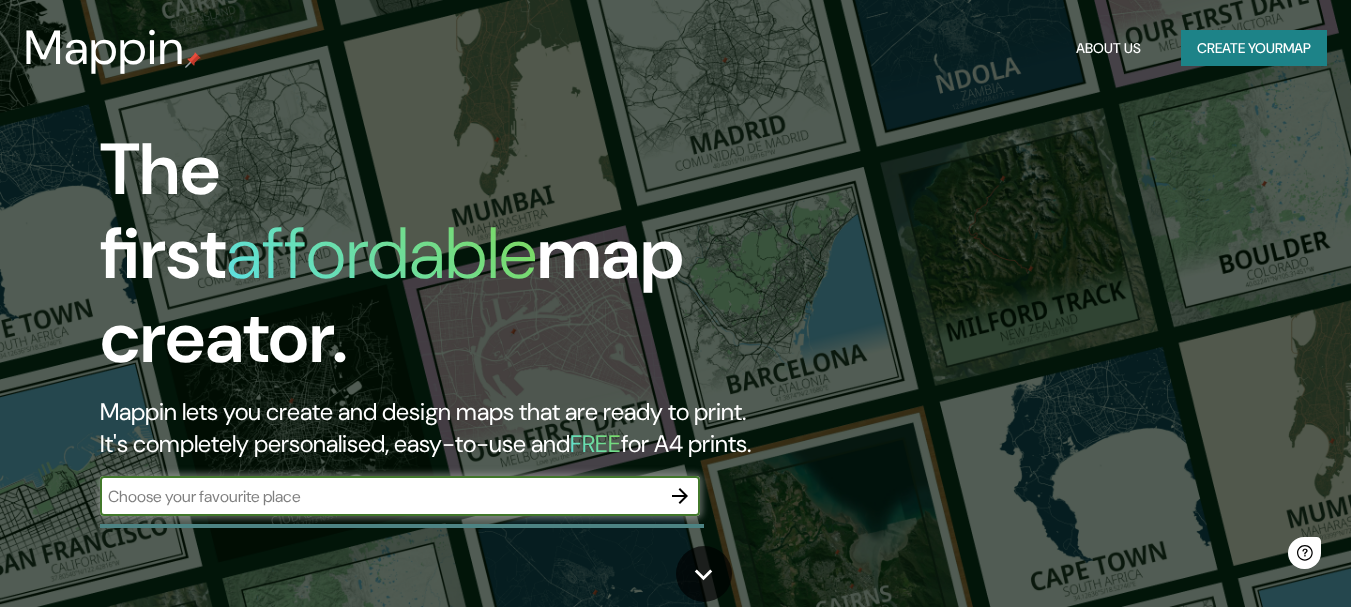 scroll, scrollTop: 0, scrollLeft: 0, axis: both 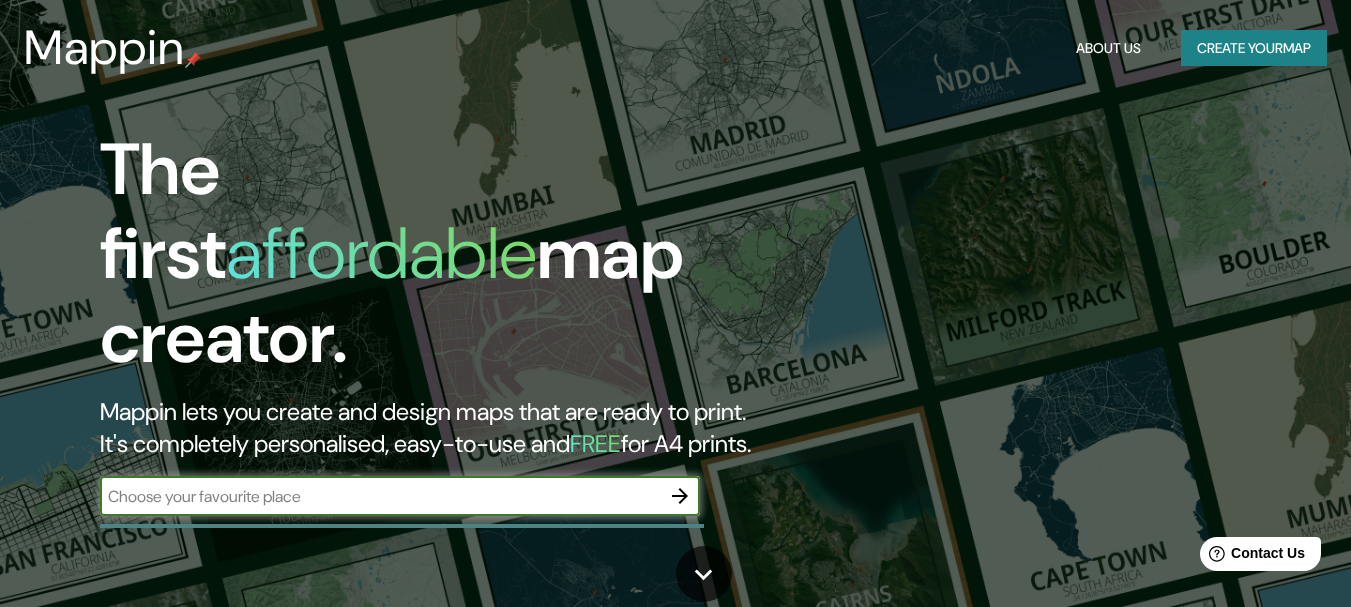 type on "[STREET_ADDRESS]." 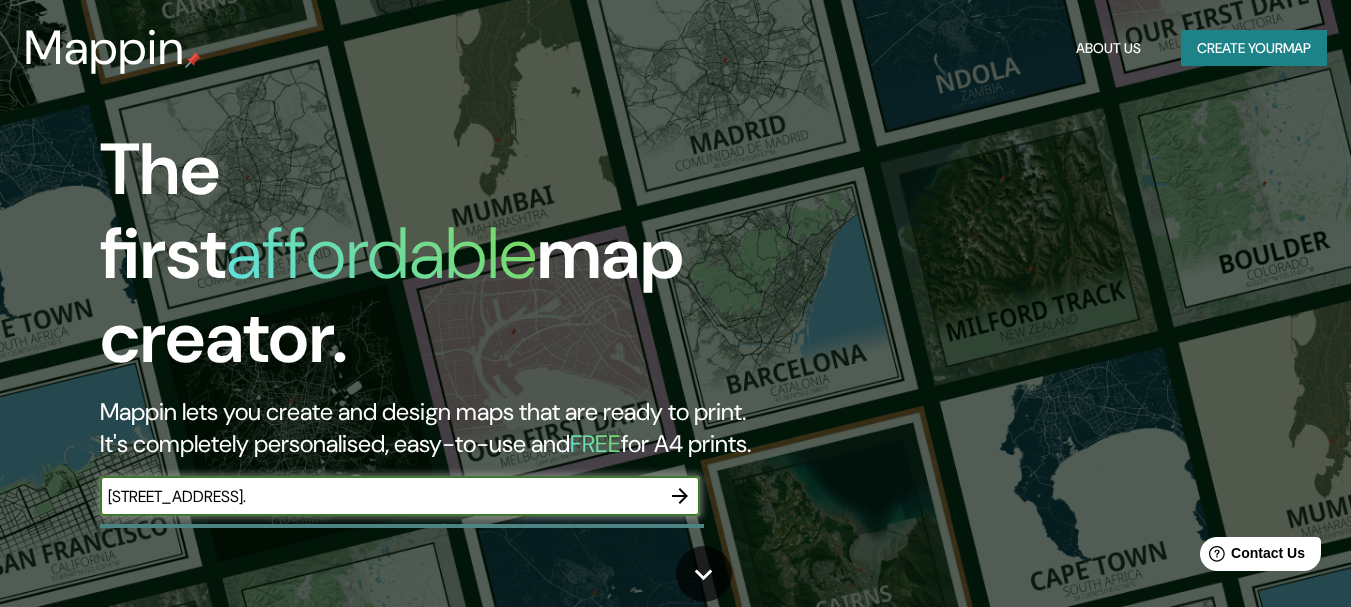 click 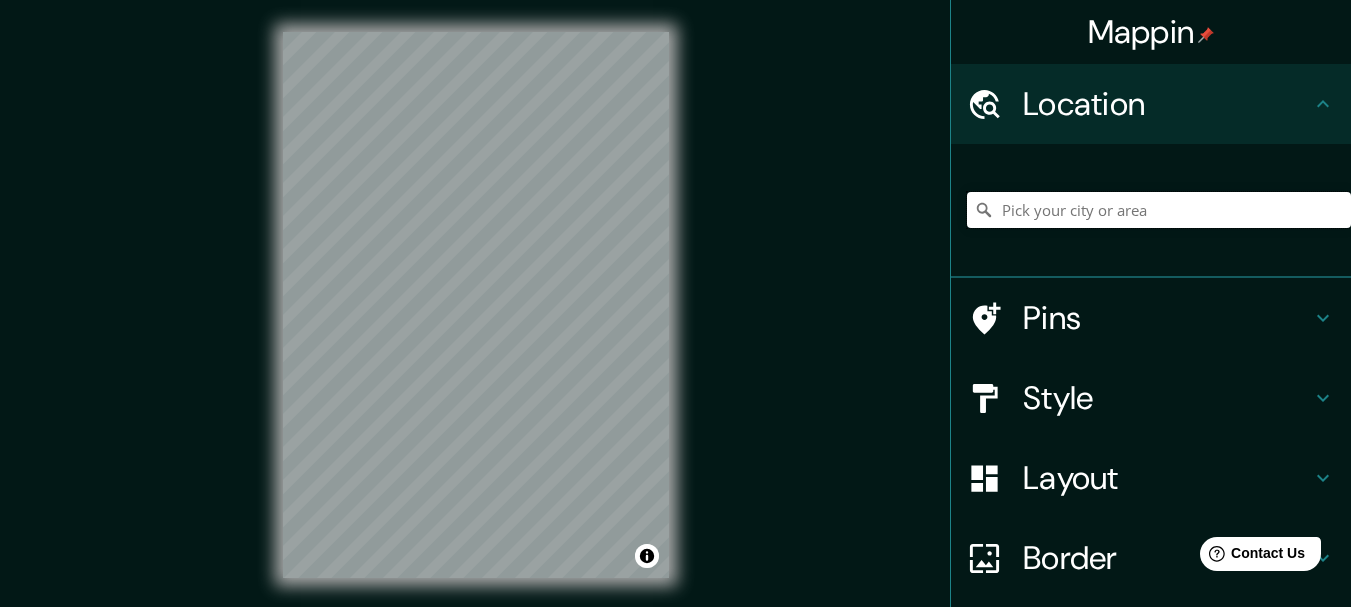 click at bounding box center [1159, 210] 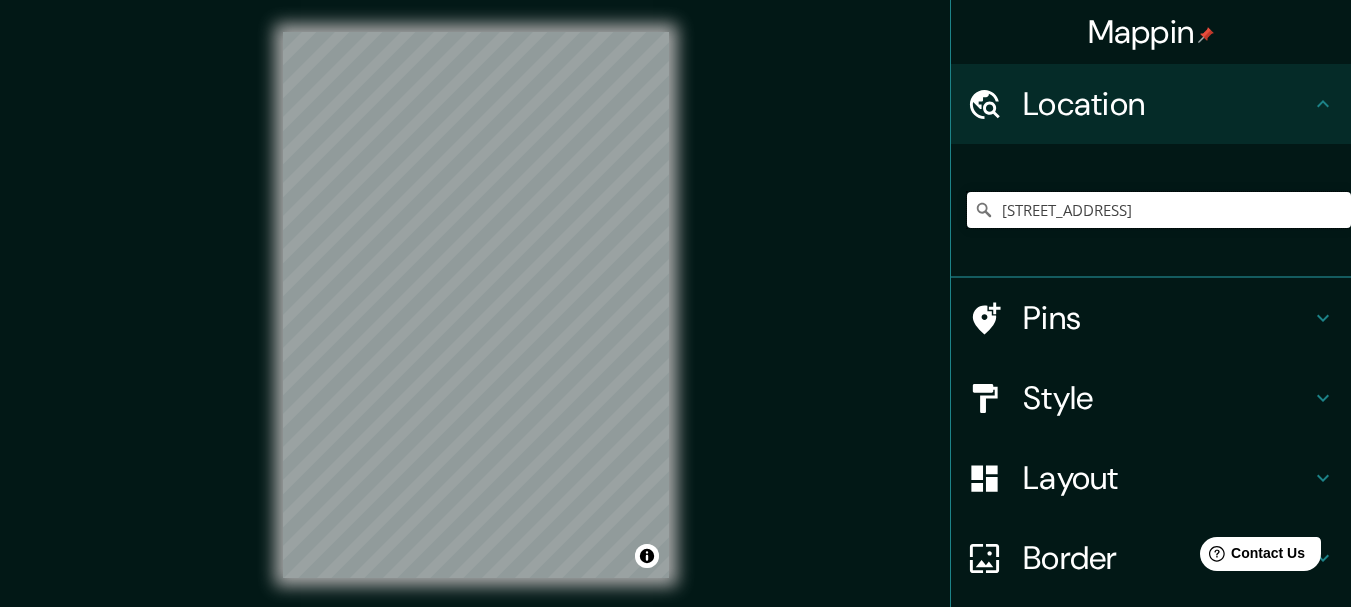 scroll, scrollTop: 0, scrollLeft: 48, axis: horizontal 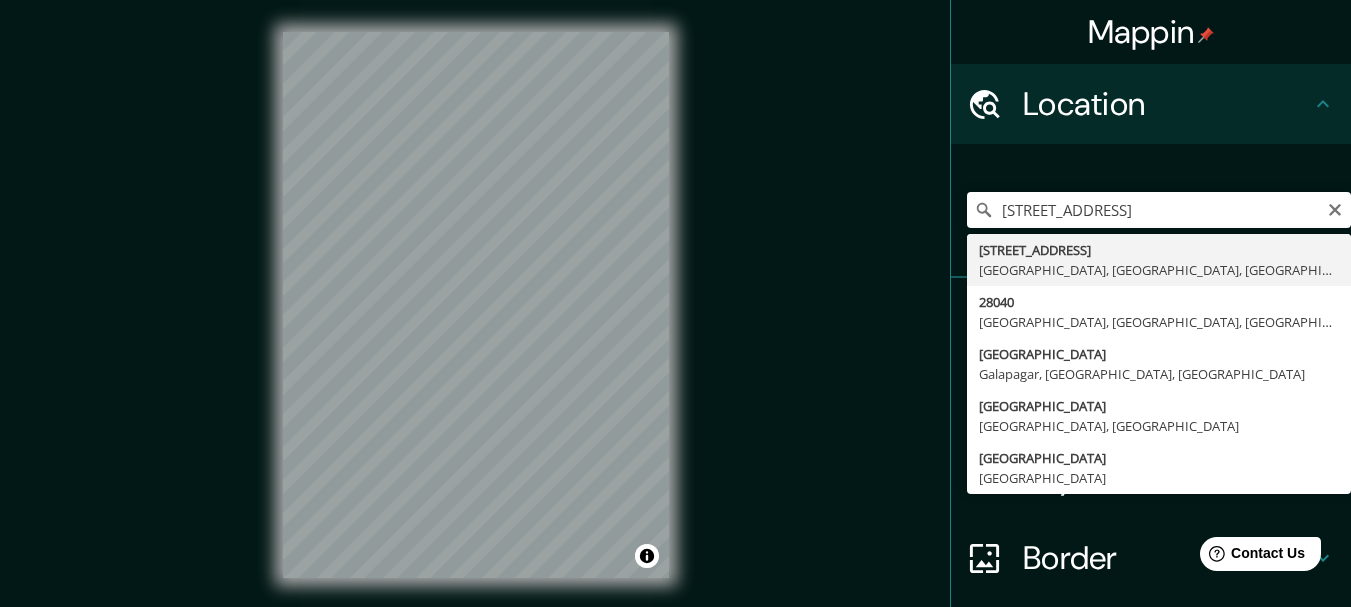 type on "[STREET_ADDRESS]" 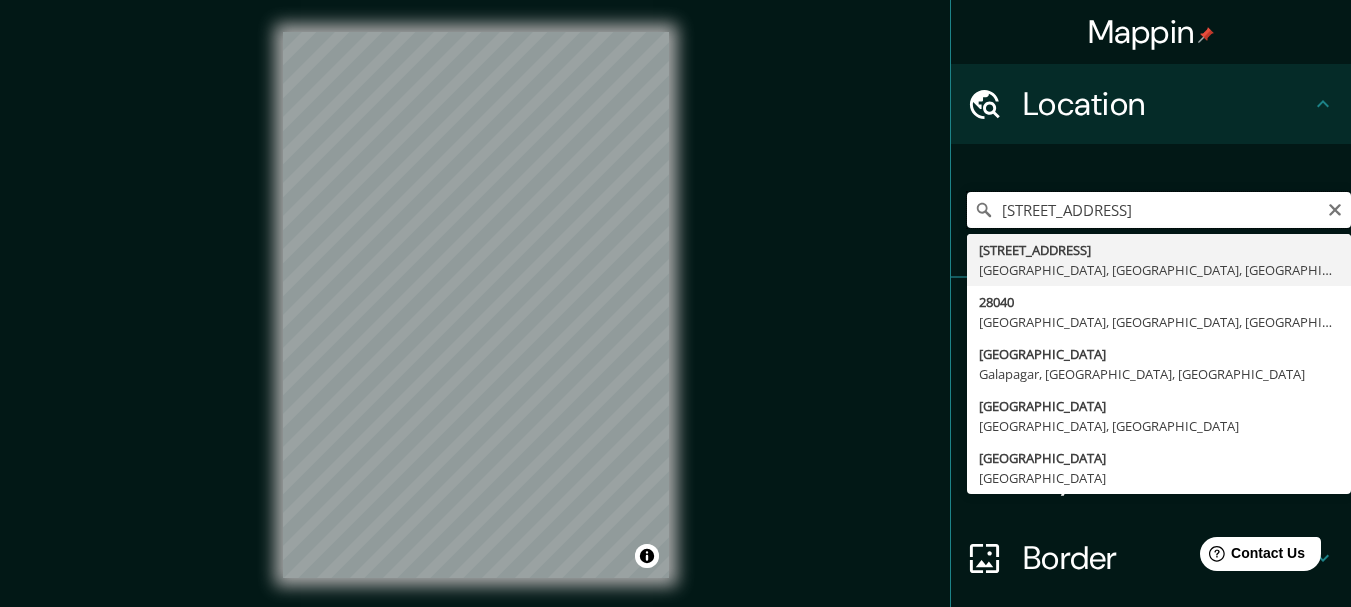 scroll, scrollTop: 0, scrollLeft: 0, axis: both 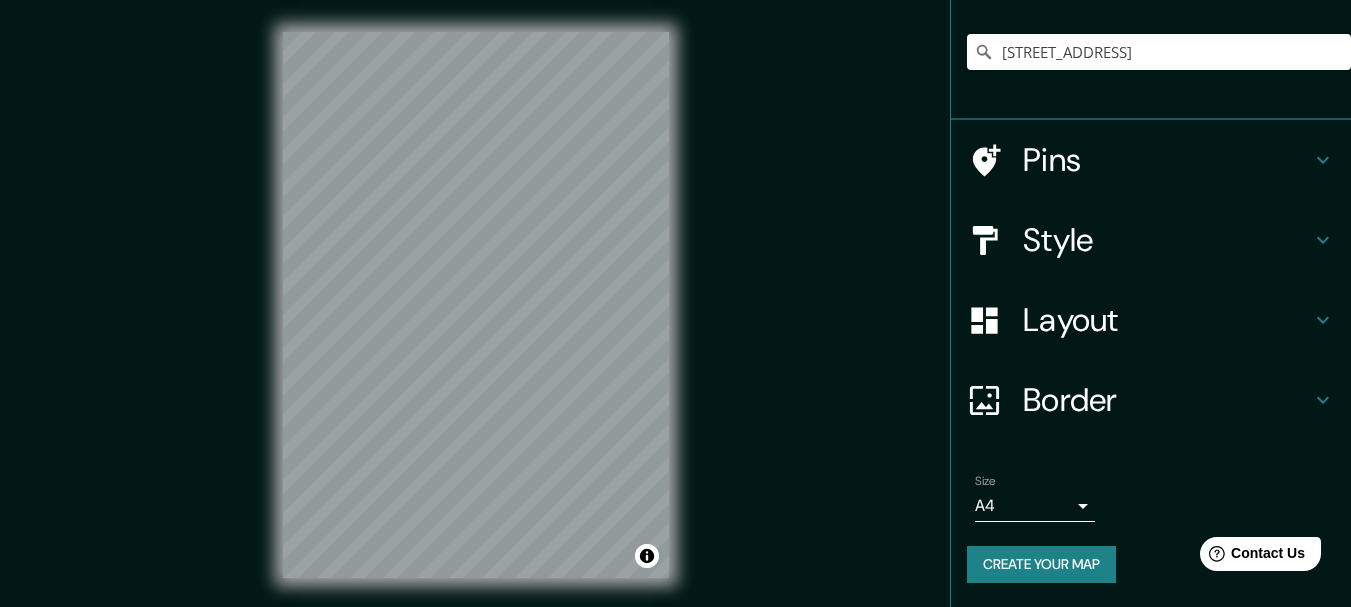 click on "Mappin Location [STREET_ADDRESS] Pins Style Layout Border Choose a border.  Hint : you can make layers of the frame opaque to create some cool effects. None Simple Transparent Fancy Size A4 single Create your map © Mapbox   © OpenStreetMap   Improve this map Any problems, suggestions, or concerns please email    [EMAIL_ADDRESS][DOMAIN_NAME] . . ." at bounding box center [675, 303] 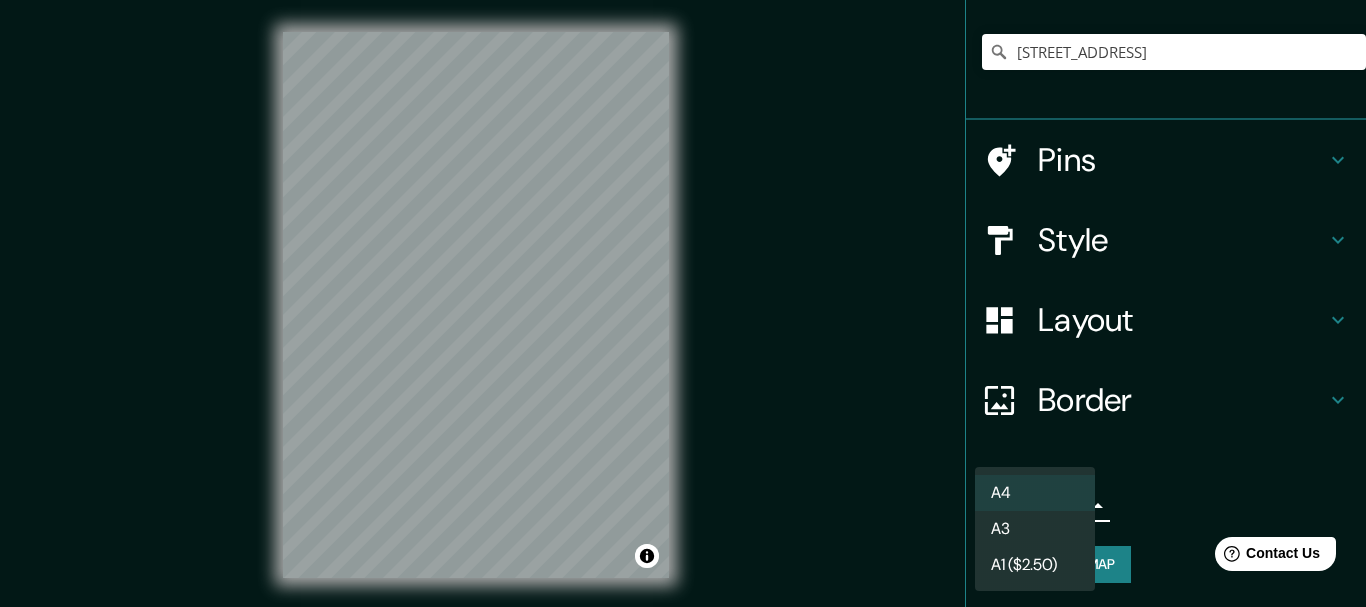 click on "A3" at bounding box center (1035, 529) 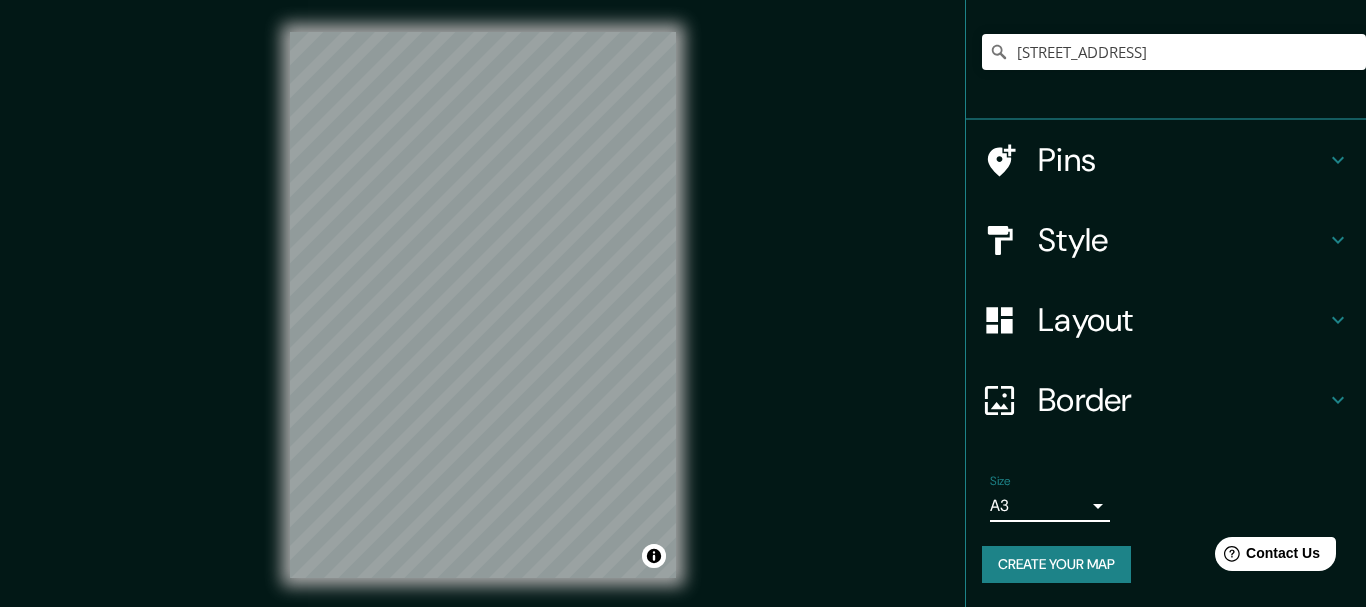 click on "Mappin Location [STREET_ADDRESS] Pins Style Layout Border Choose a border.  Hint : you can make layers of the frame opaque to create some cool effects. None Simple Transparent Fancy Size A3 a4 Create your map © Mapbox   © OpenStreetMap   Improve this map Any problems, suggestions, or concerns please email    [EMAIL_ADDRESS][DOMAIN_NAME] . . ." at bounding box center (683, 303) 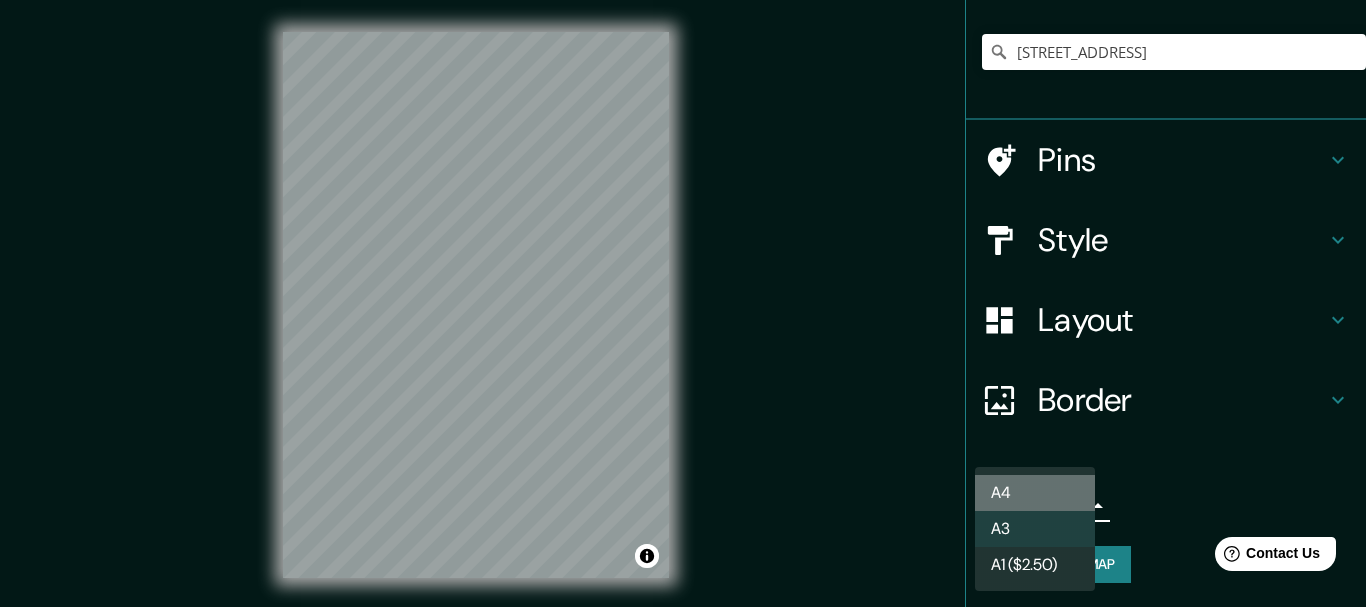 click on "A4" at bounding box center (1035, 493) 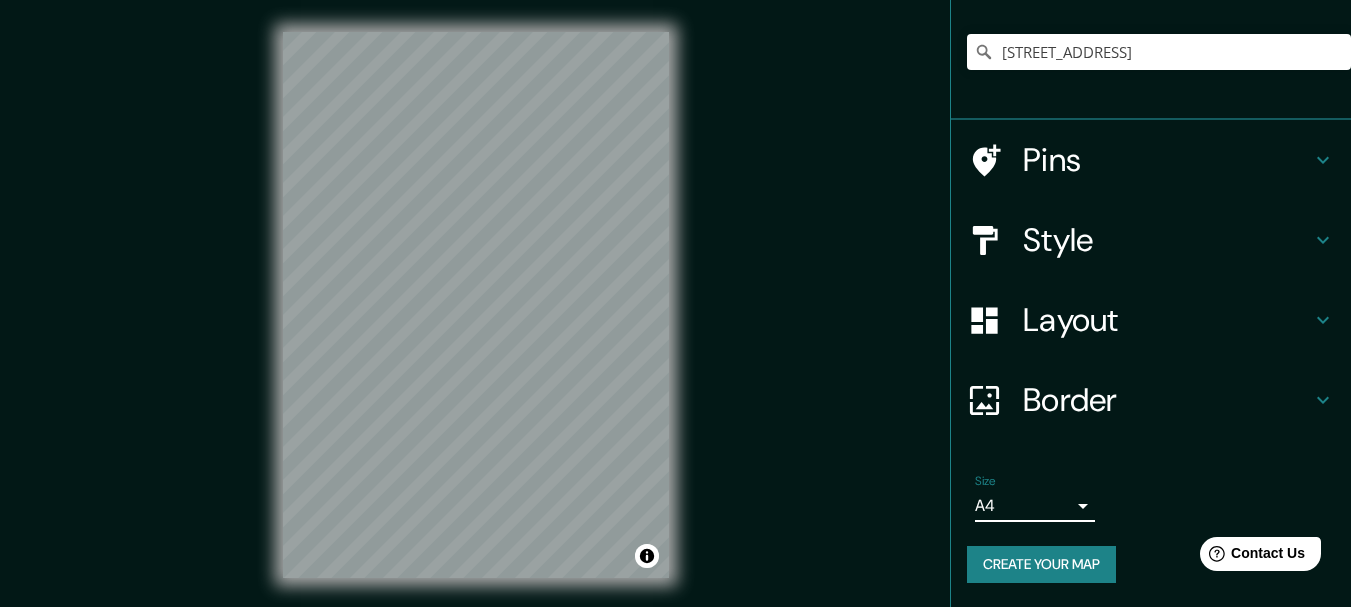 click on "Style" at bounding box center [1151, 240] 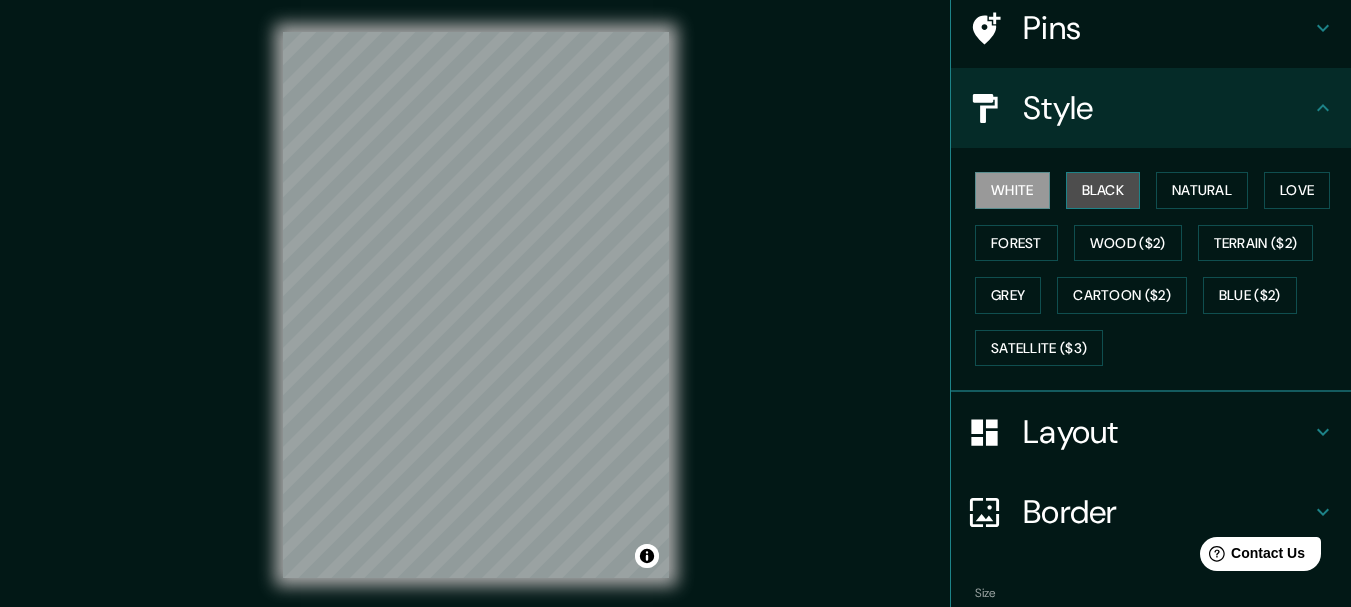 click on "Black" at bounding box center [1103, 190] 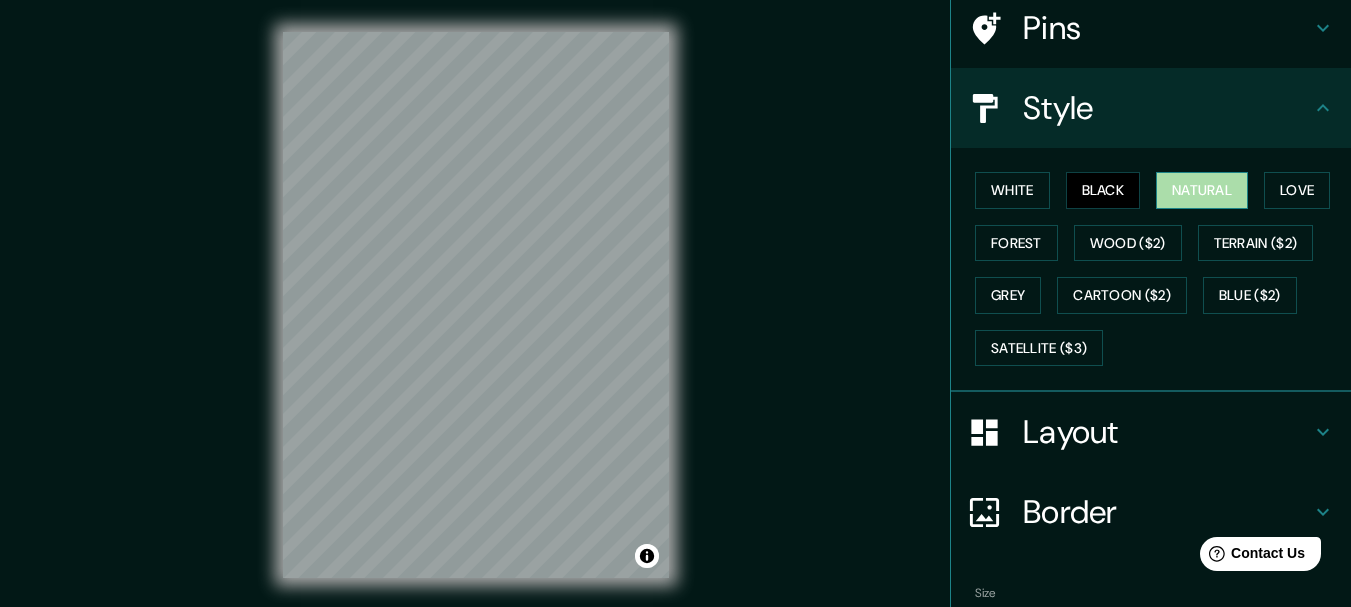 click on "Natural" at bounding box center (1202, 190) 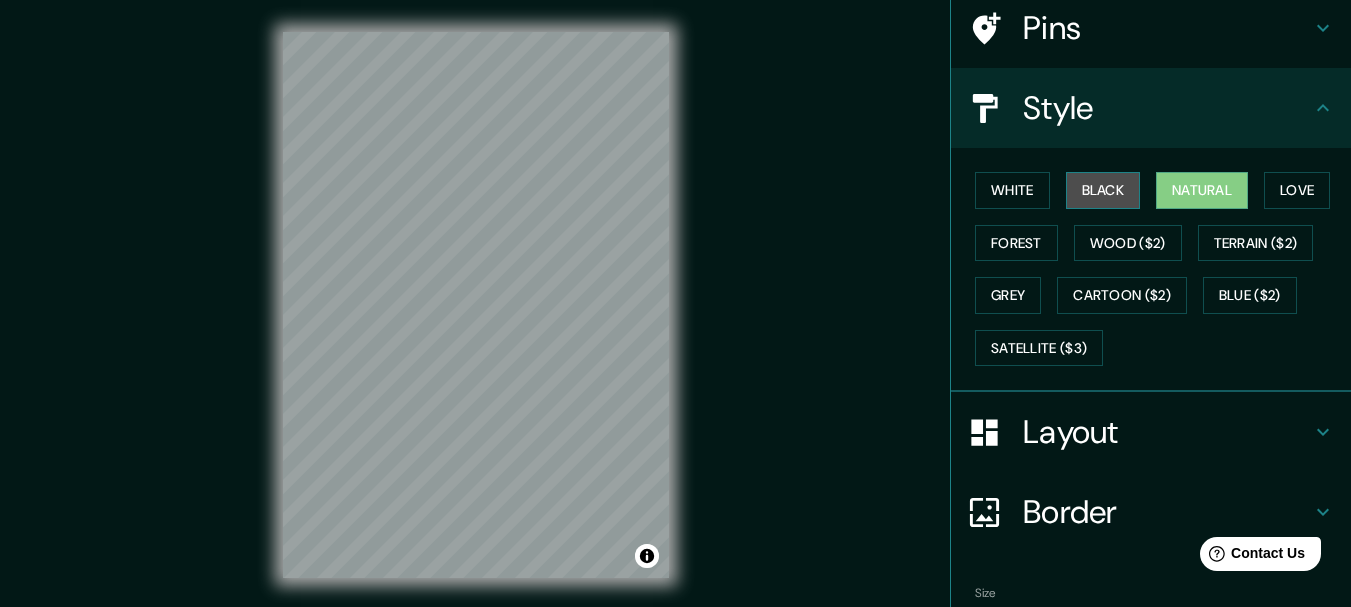 click on "Black" at bounding box center (1103, 190) 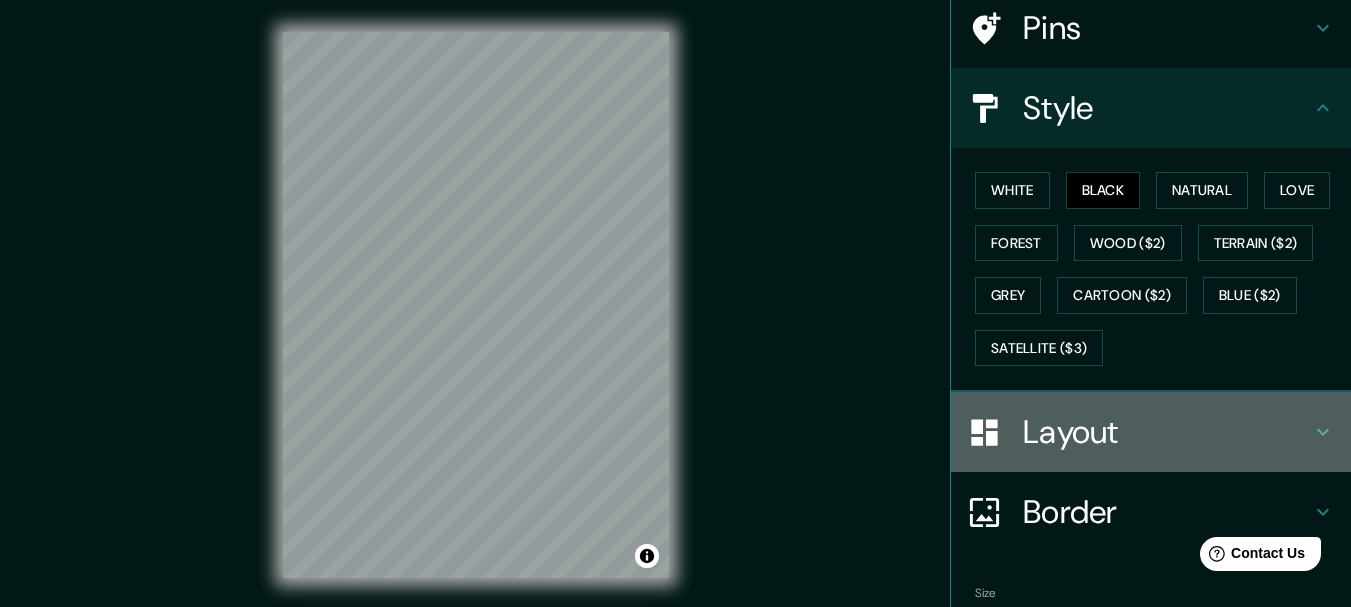 click on "Layout" at bounding box center [1167, 432] 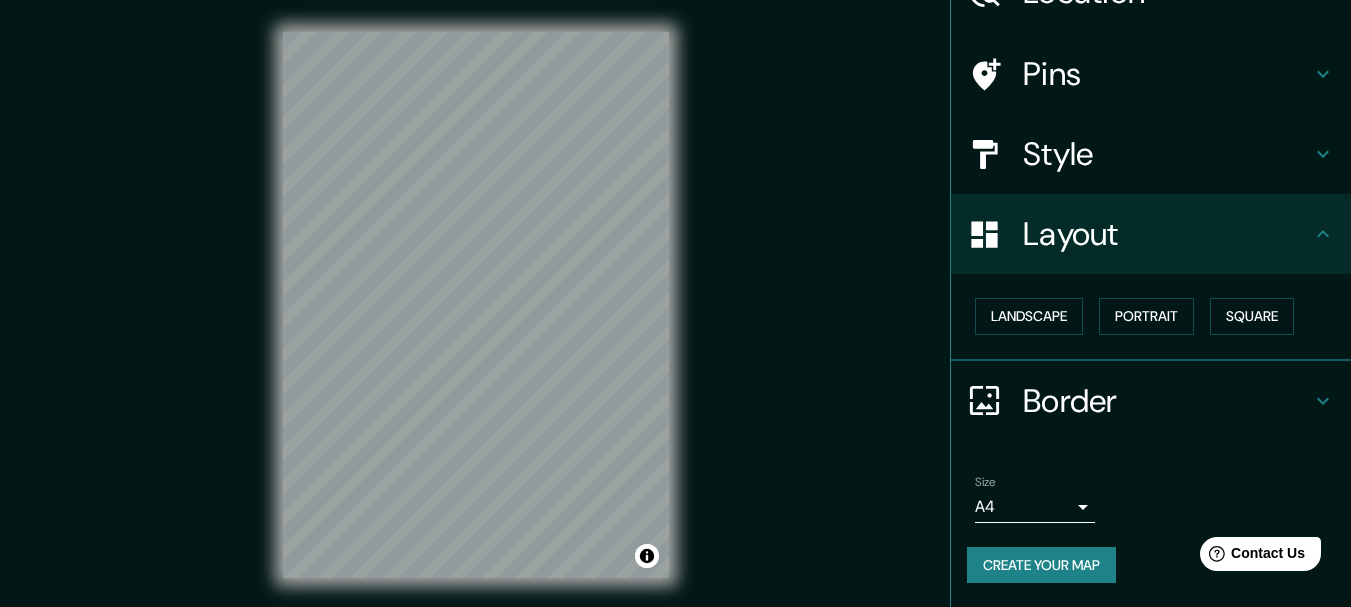 scroll, scrollTop: 112, scrollLeft: 0, axis: vertical 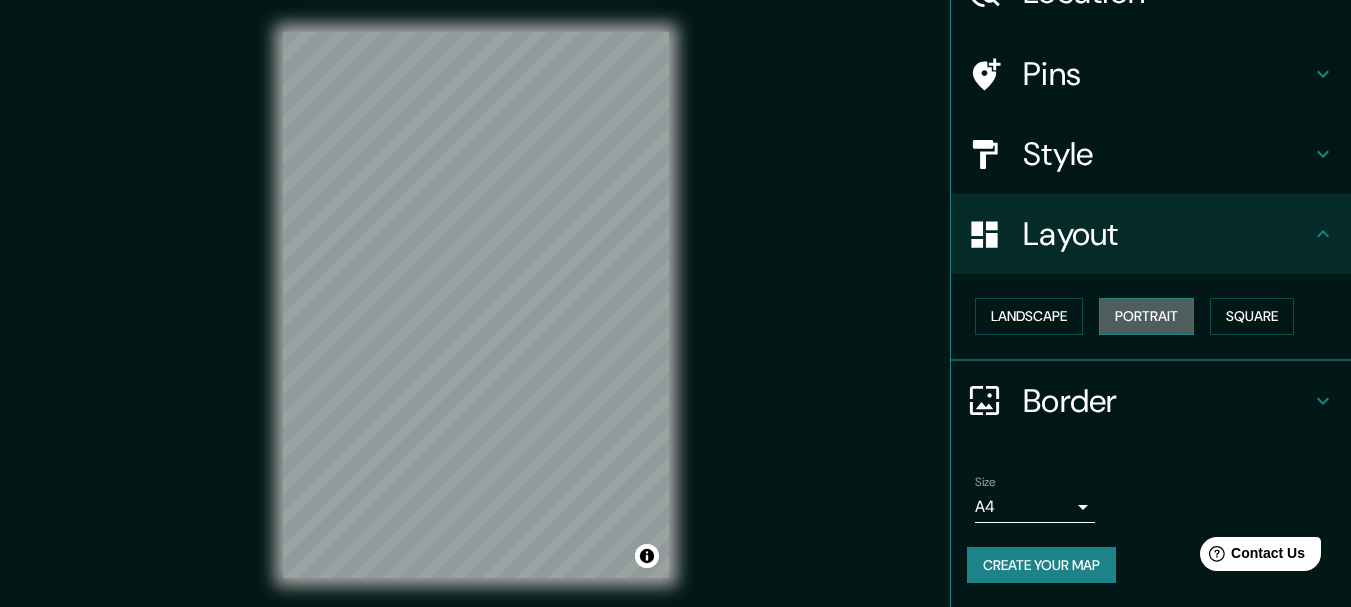 click on "Portrait" at bounding box center [1146, 316] 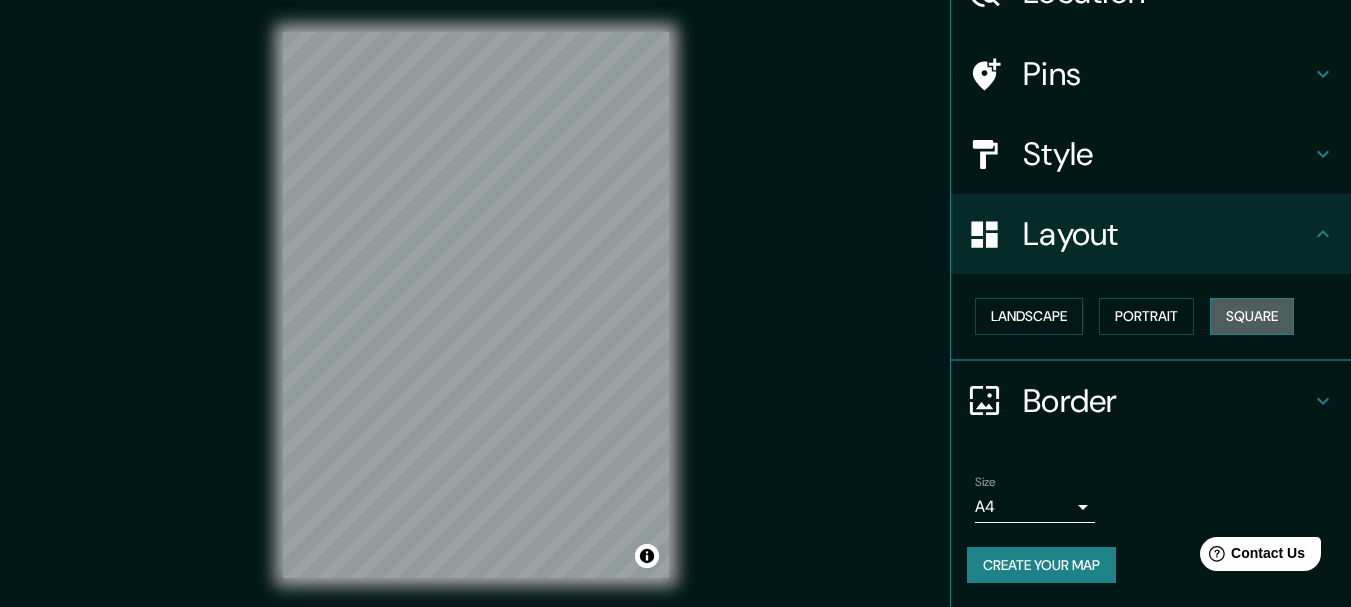click on "Square" at bounding box center (1252, 316) 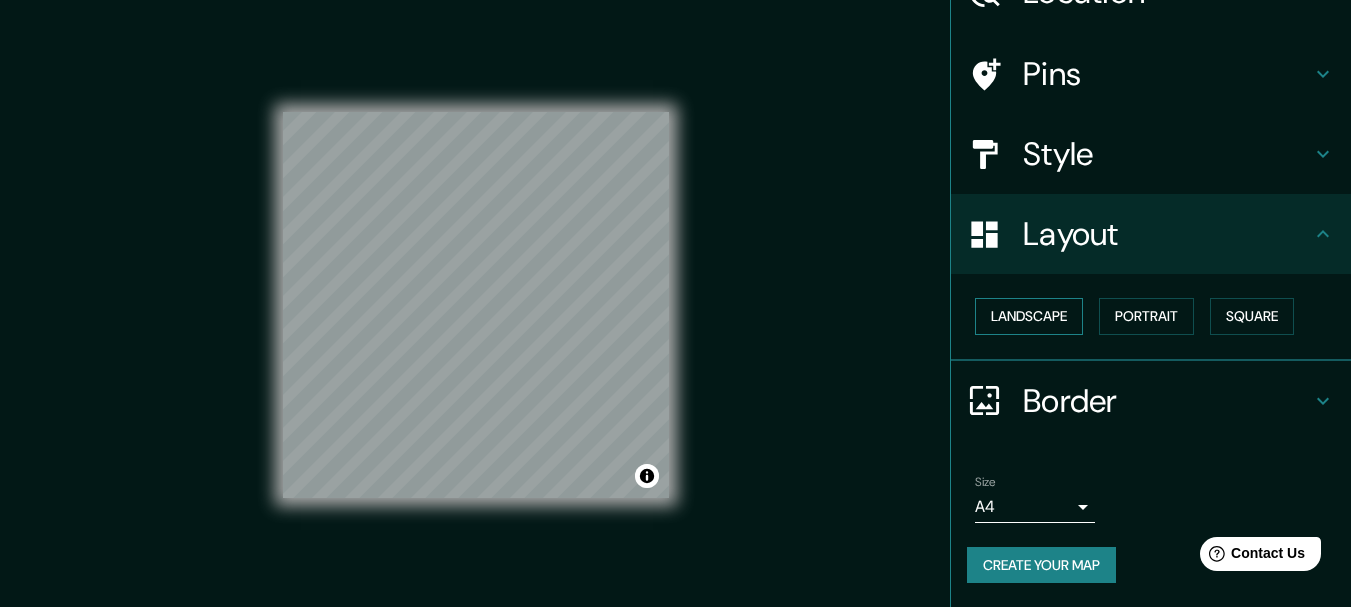 click on "Landscape" at bounding box center (1029, 316) 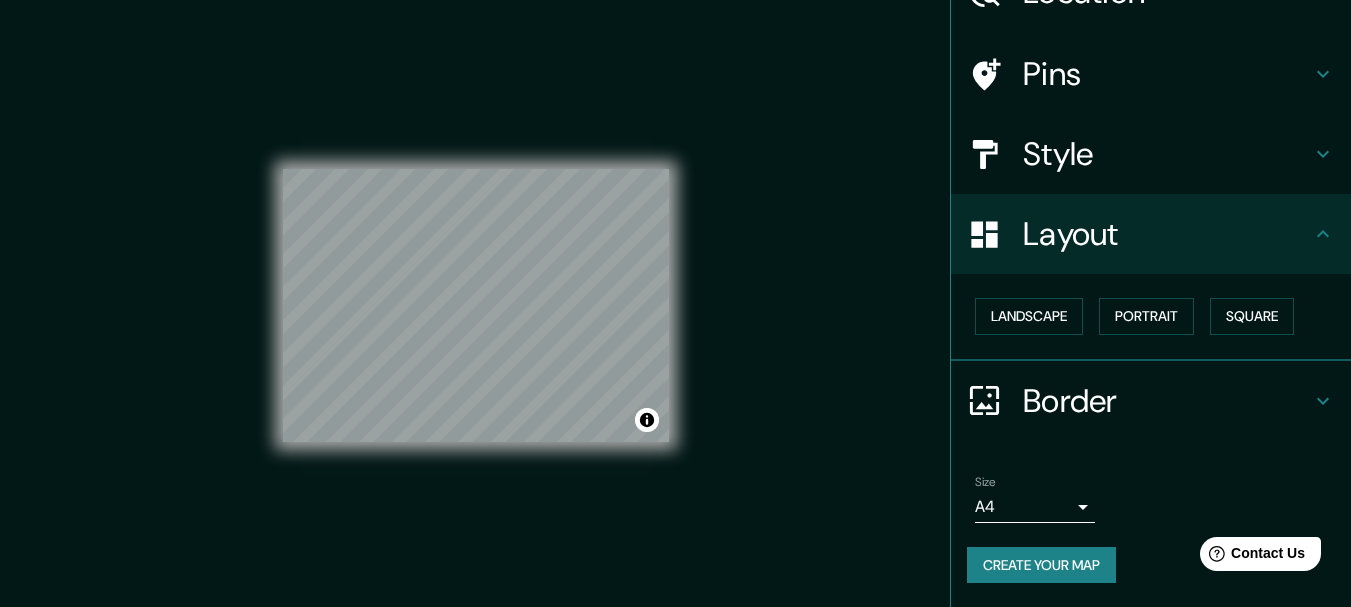 click on "Mappin Location [STREET_ADDRESS] Pins Style Layout Landscape Portrait Square Border Choose a border.  Hint : you can make layers of the frame opaque to create some cool effects. None Simple Transparent Fancy Size A4 single Create your map © Mapbox   © OpenStreetMap   Improve this map Any problems, suggestions, or concerns please email    [EMAIL_ADDRESS][DOMAIN_NAME] . . ." at bounding box center [675, 303] 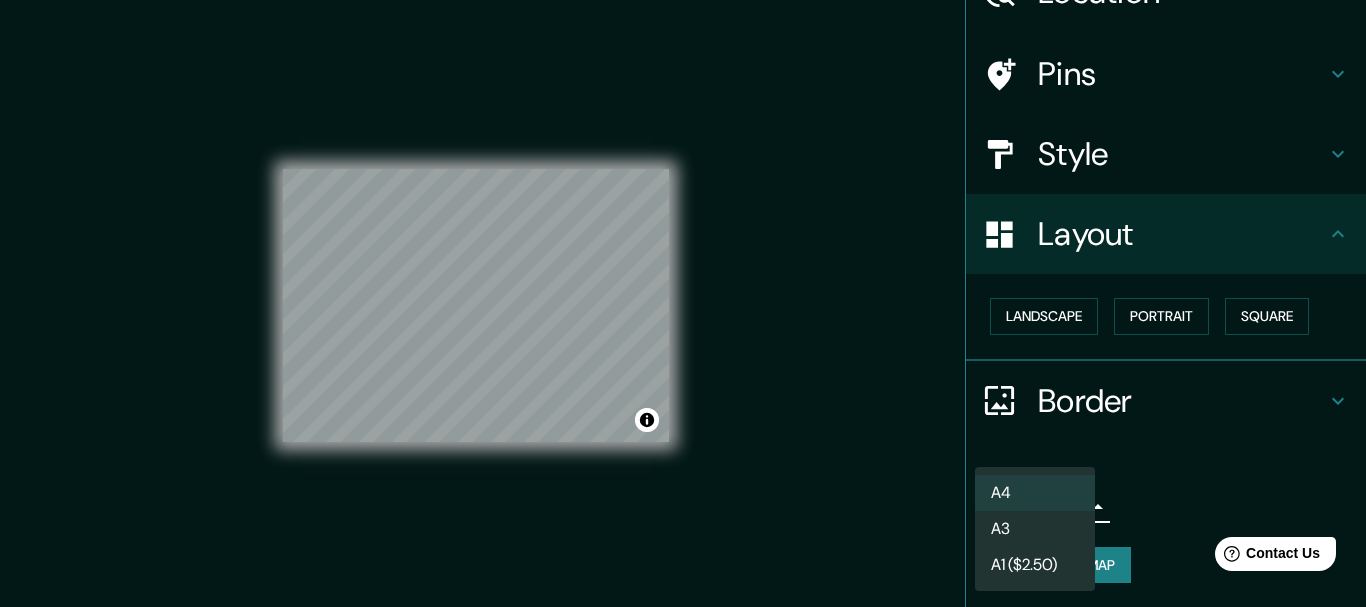click on "A3" at bounding box center (1035, 529) 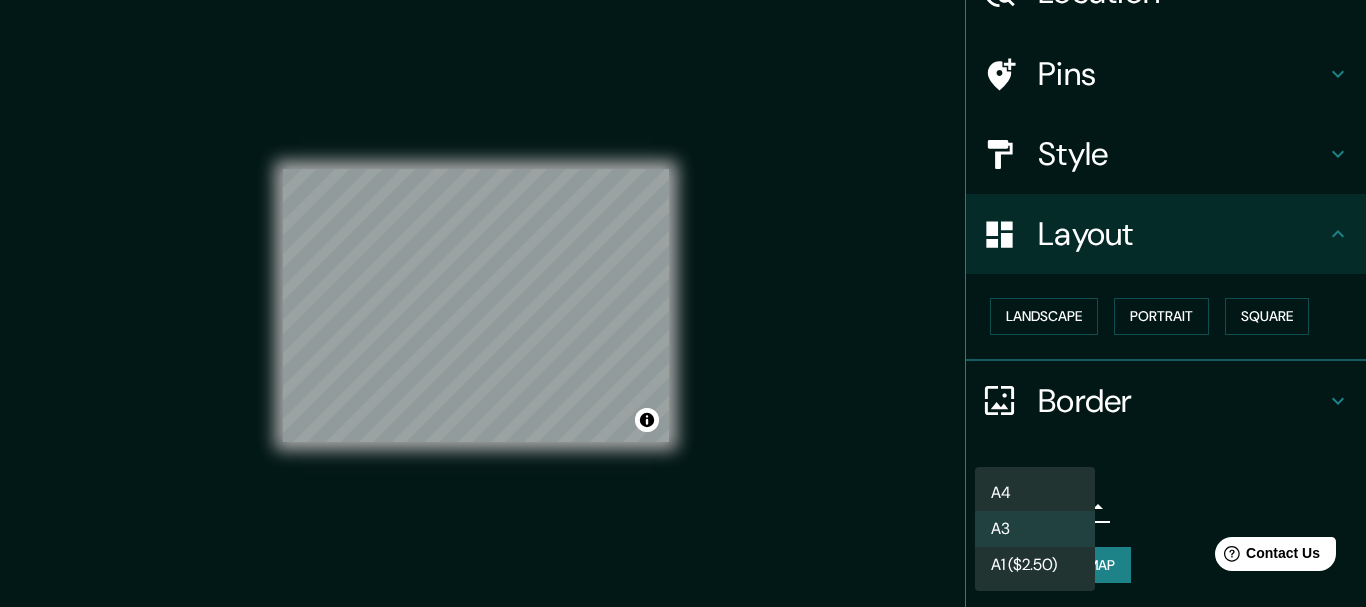 click on "Mappin Location [STREET_ADDRESS] Pins Style Layout Landscape Portrait Square Border Choose a border.  Hint : you can make layers of the frame opaque to create some cool effects. None Simple Transparent Fancy Size A3 a4 Create your map © Mapbox   © OpenStreetMap   Improve this map Any problems, suggestions, or concerns please email    [EMAIL_ADDRESS][DOMAIN_NAME] . . . A4 A3 A1 ($2.50)" at bounding box center [683, 303] 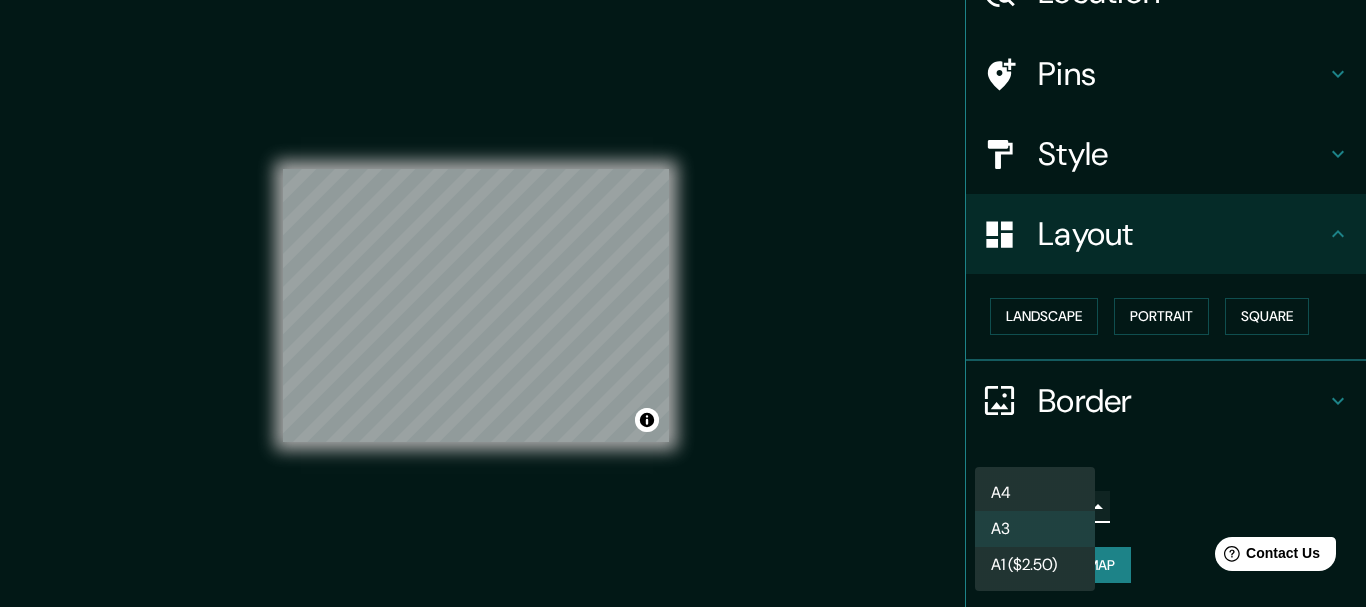 type on "single" 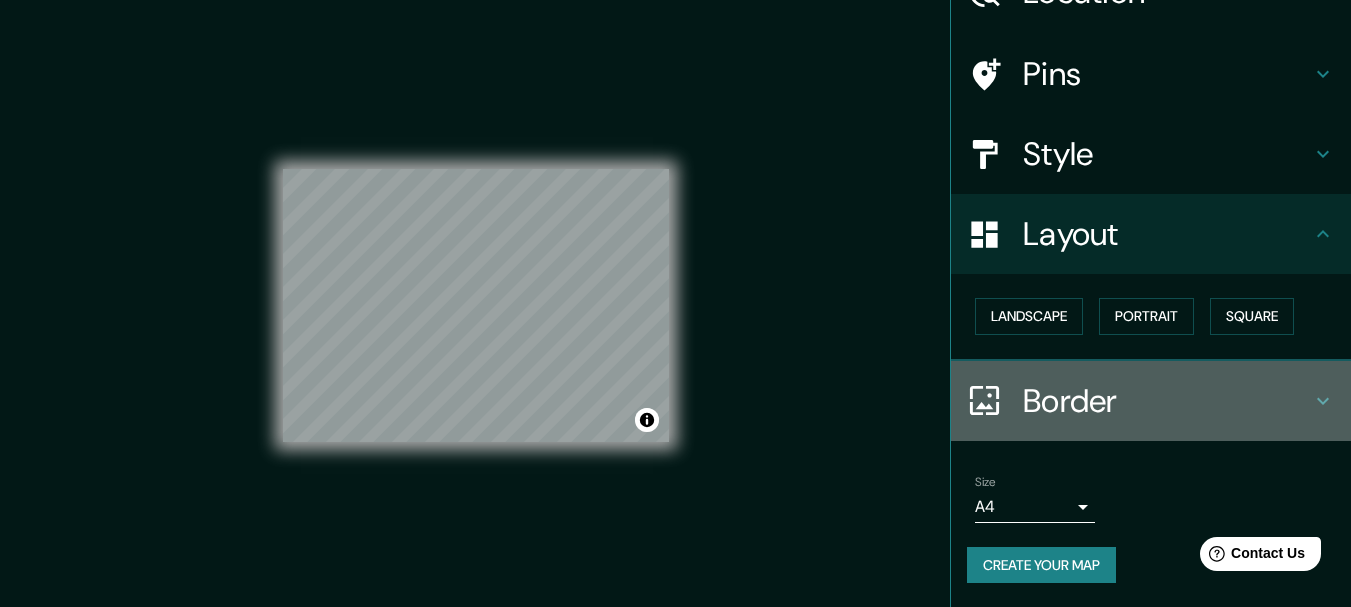 click on "Border" at bounding box center [1167, 401] 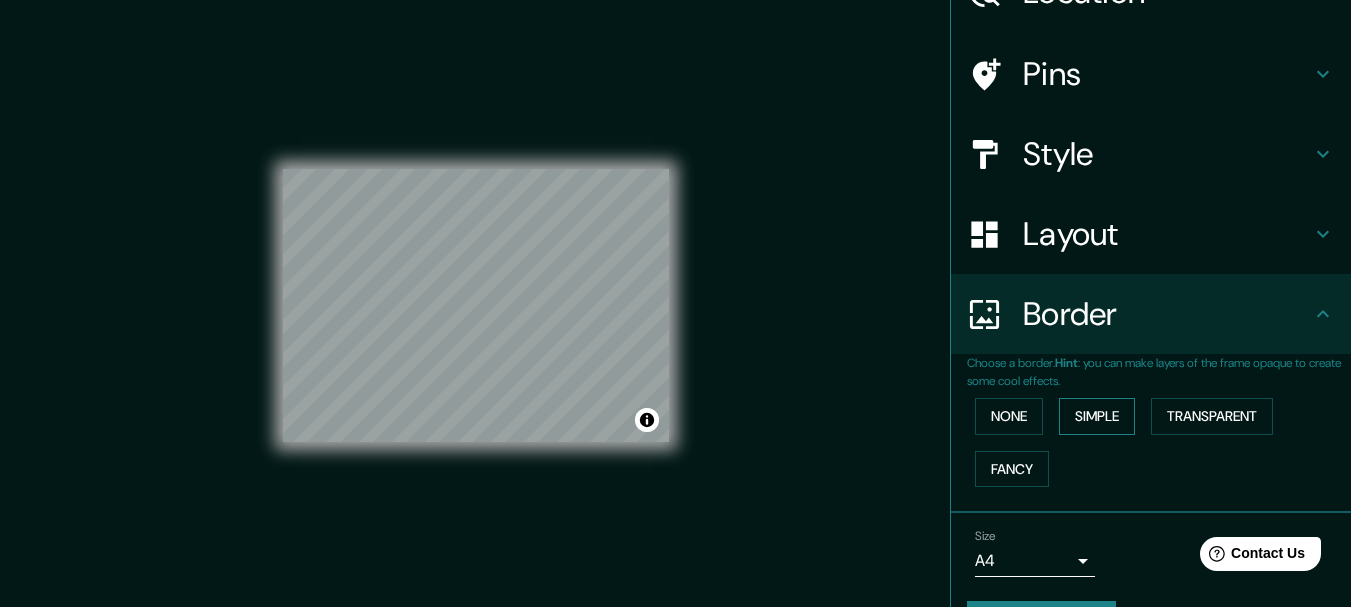 click on "Simple" at bounding box center (1097, 416) 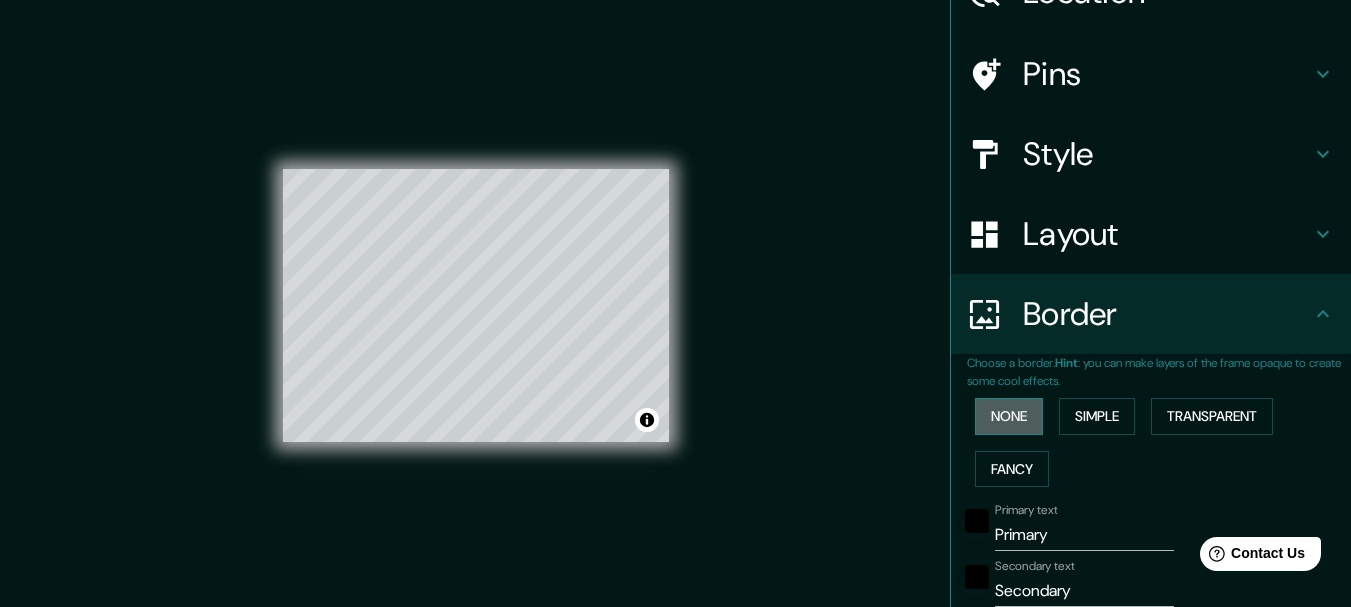click on "None" at bounding box center [1009, 416] 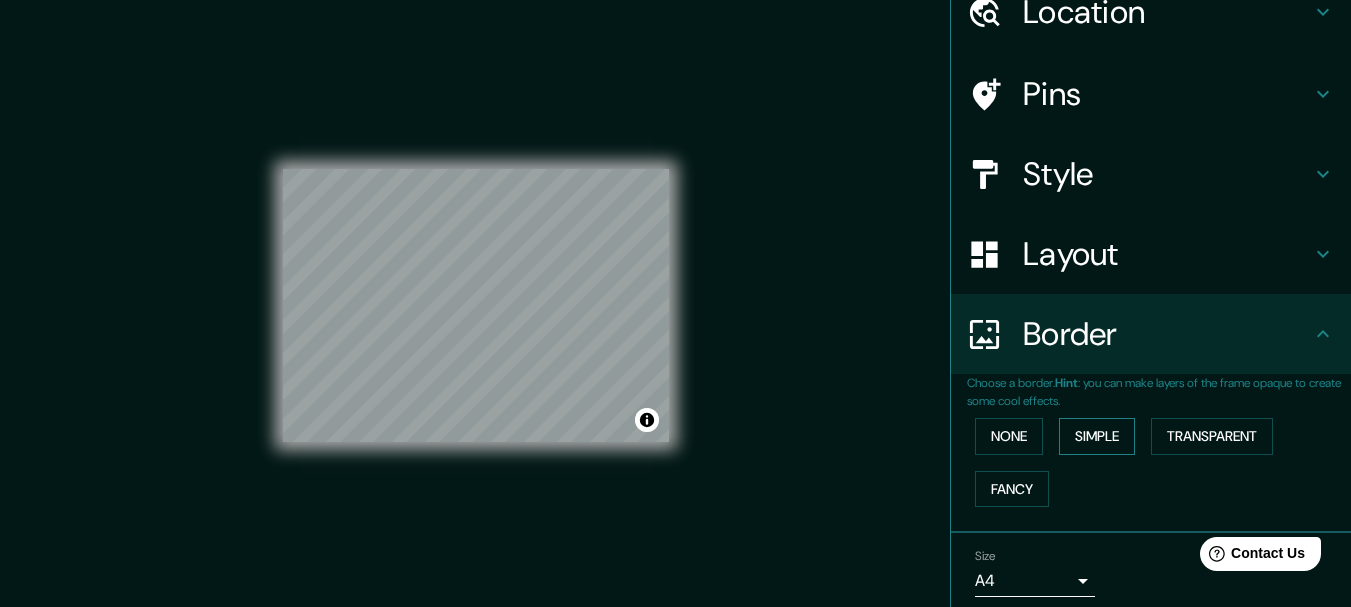 scroll, scrollTop: 0, scrollLeft: 0, axis: both 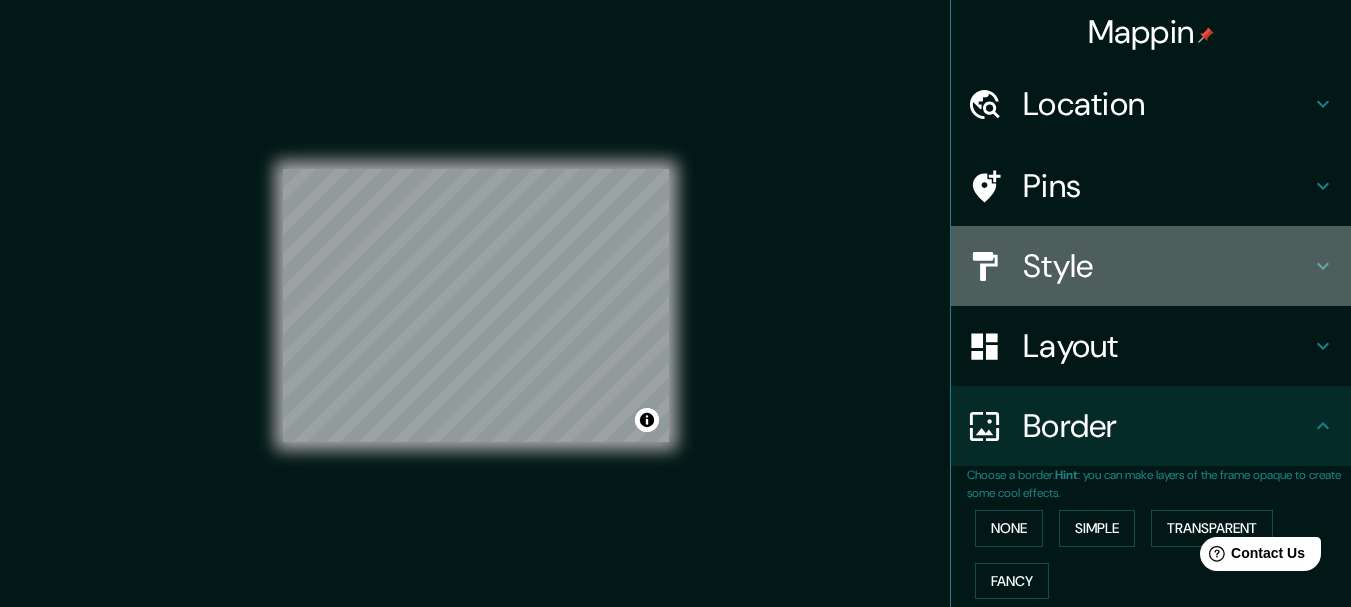 click on "Style" at bounding box center (1167, 266) 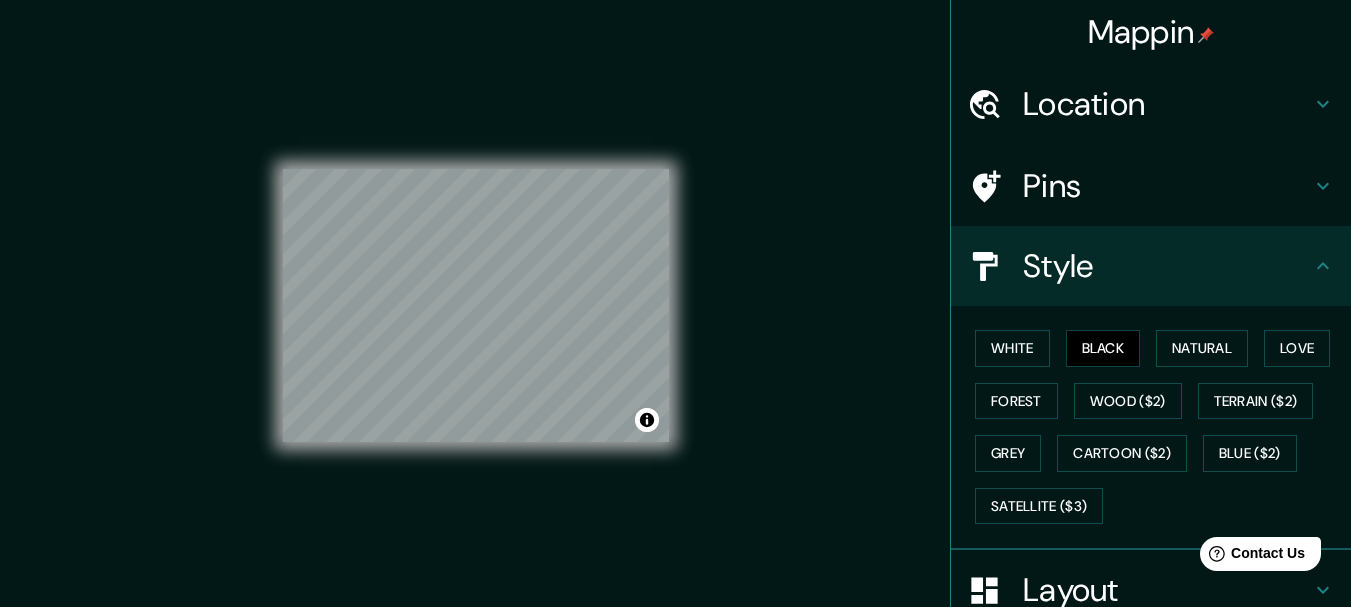click on "Style" at bounding box center [1167, 266] 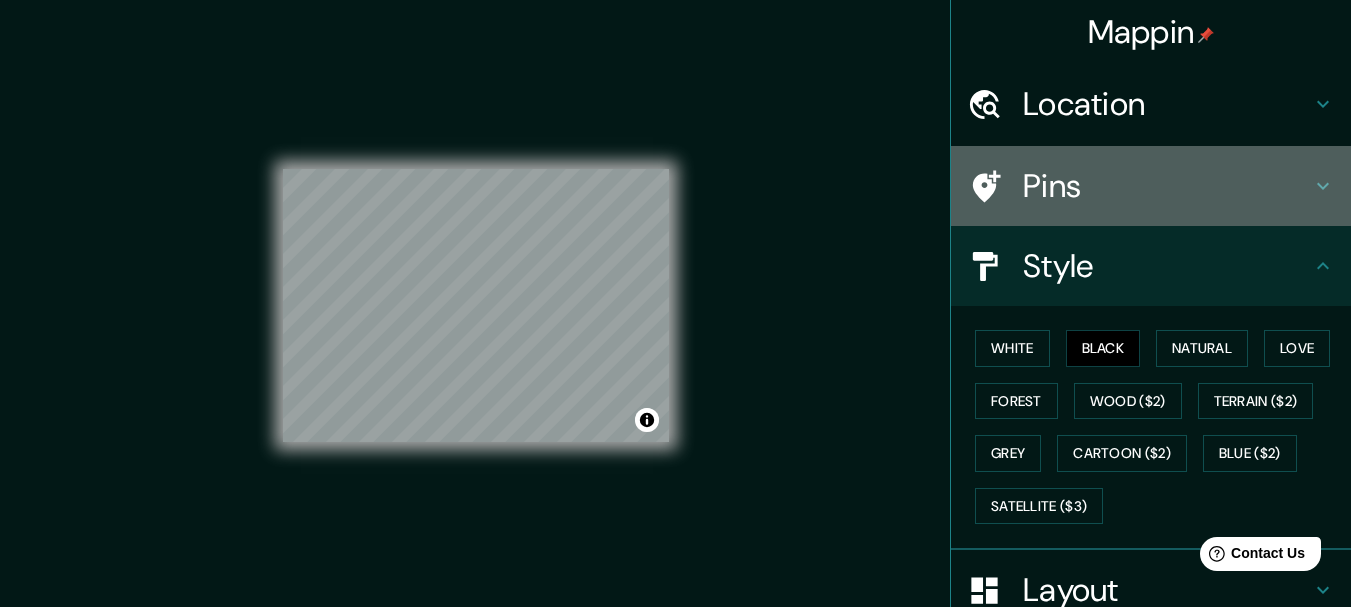 click on "Pins" at bounding box center [1167, 186] 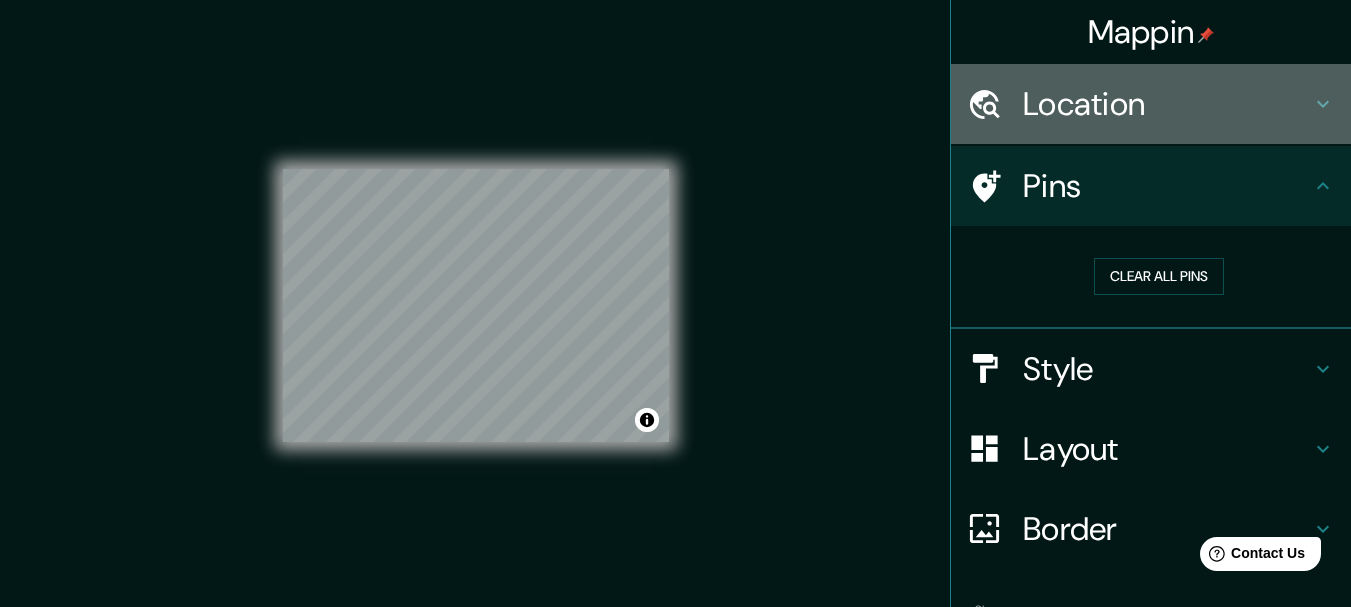 click on "Location" at bounding box center [1167, 104] 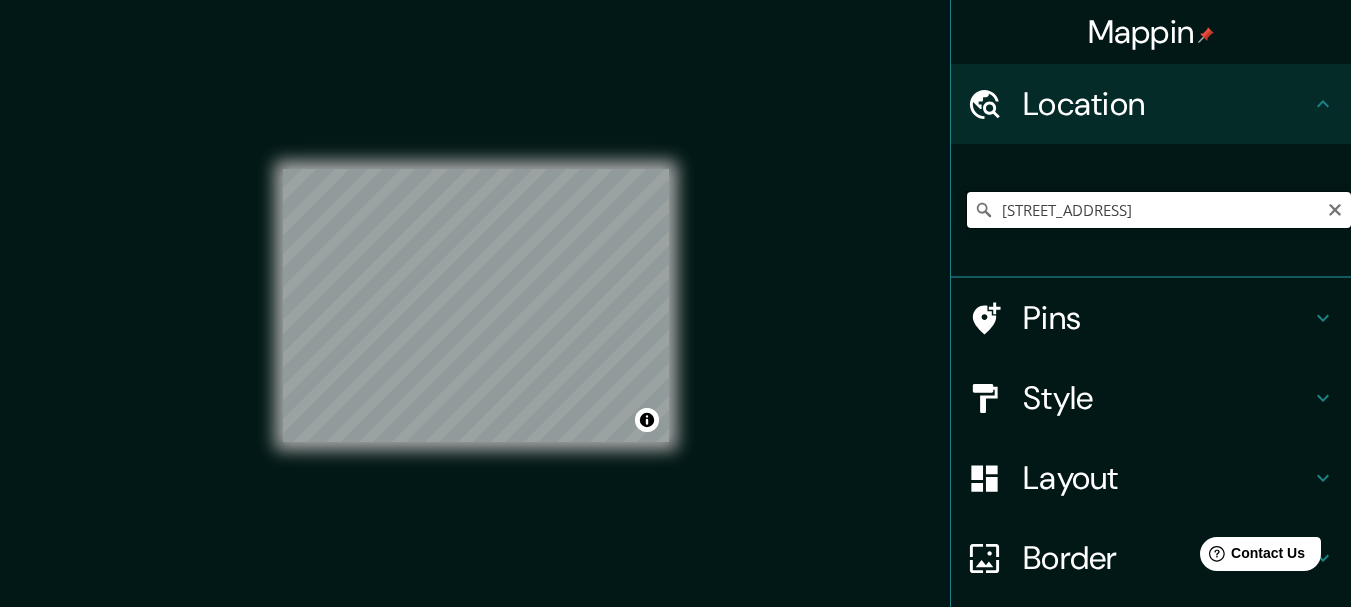 click on "[STREET_ADDRESS]" at bounding box center (1159, 210) 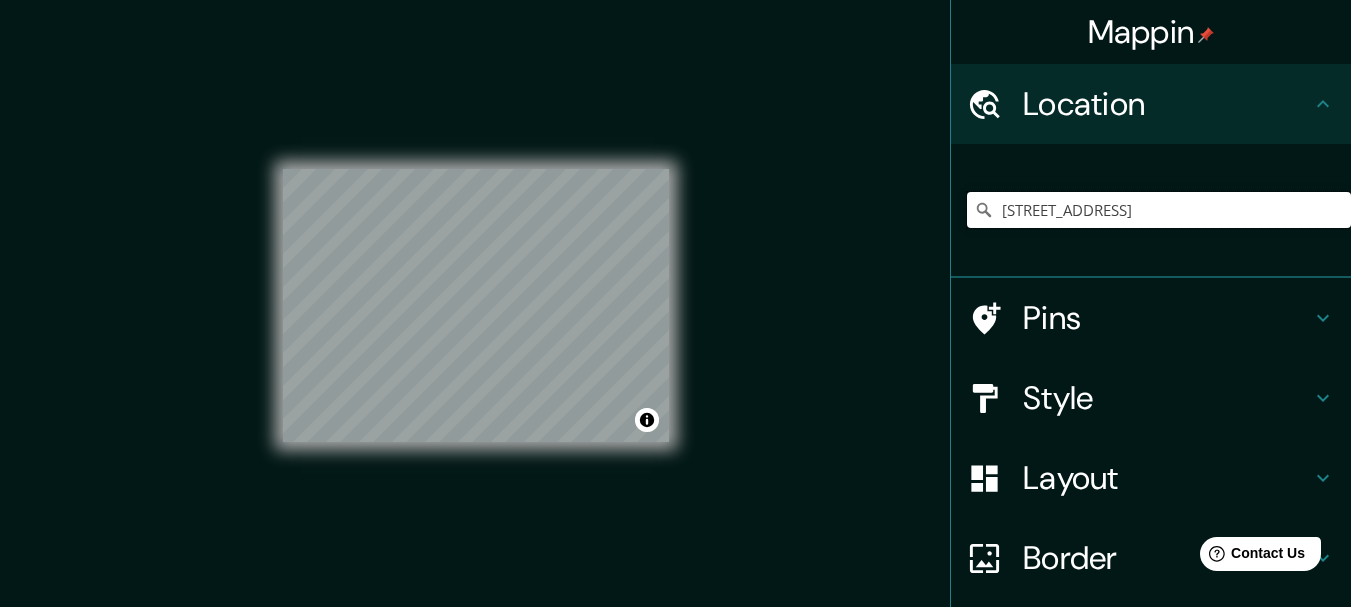 drag, startPoint x: 985, startPoint y: 213, endPoint x: 1347, endPoint y: 208, distance: 362.03452 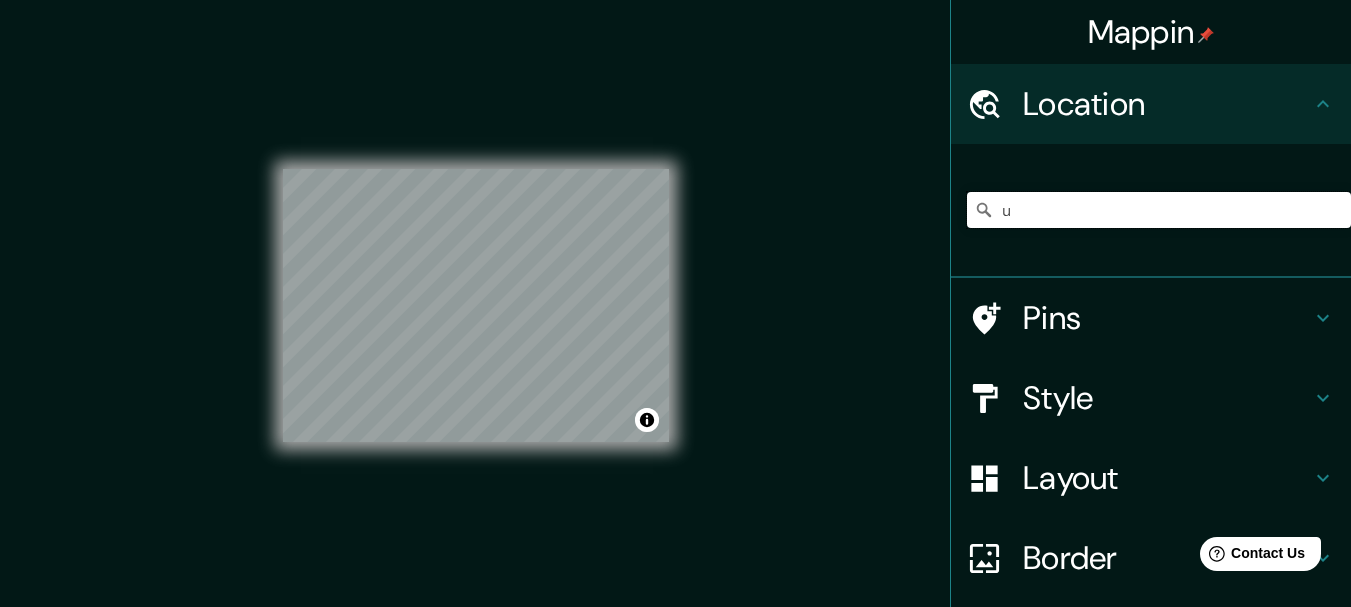 scroll, scrollTop: 0, scrollLeft: 0, axis: both 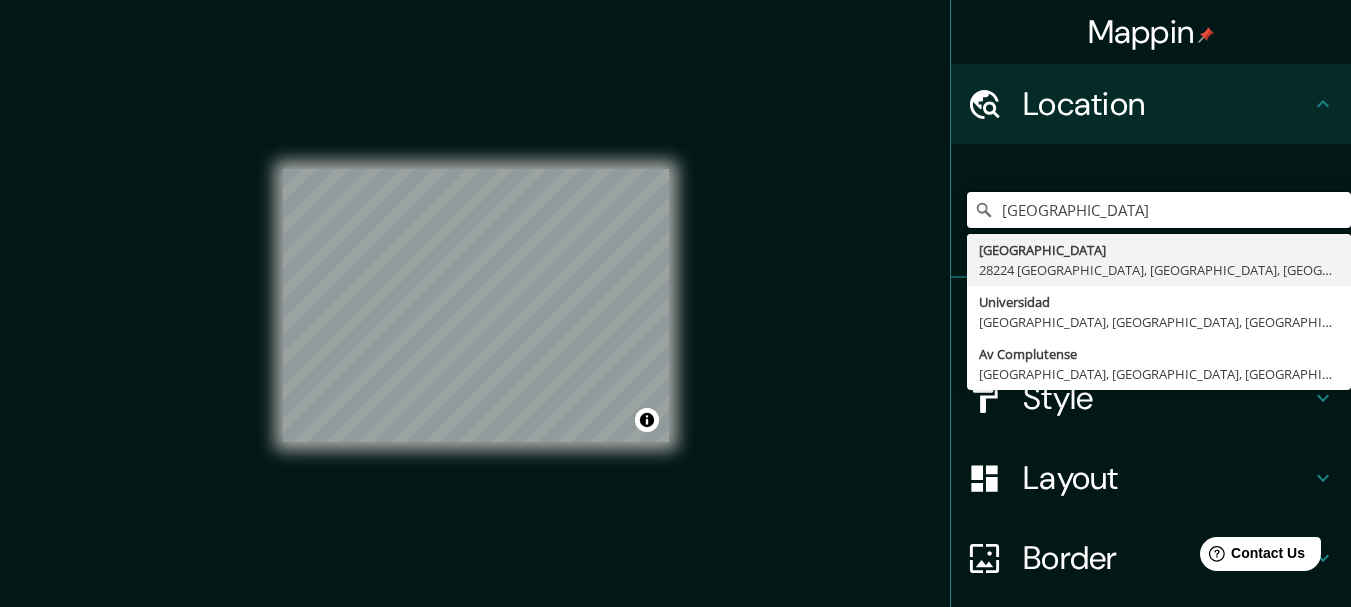 type on "[GEOGRAPHIC_DATA]" 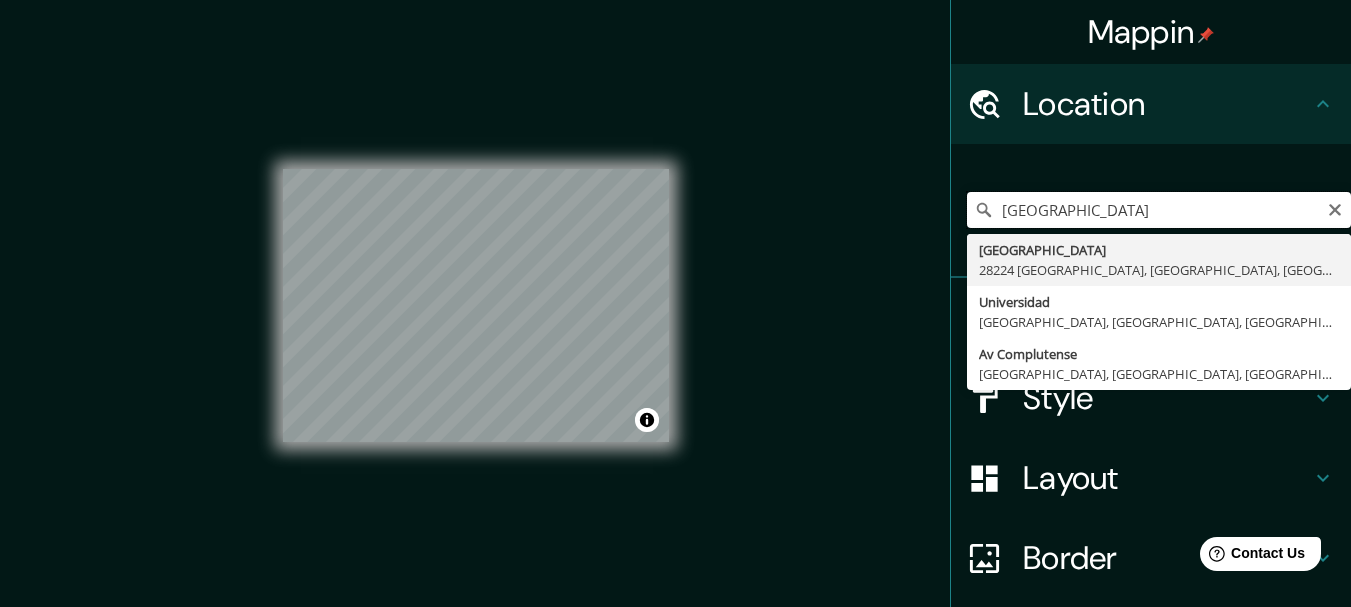 drag, startPoint x: 1204, startPoint y: 220, endPoint x: 951, endPoint y: 220, distance: 253 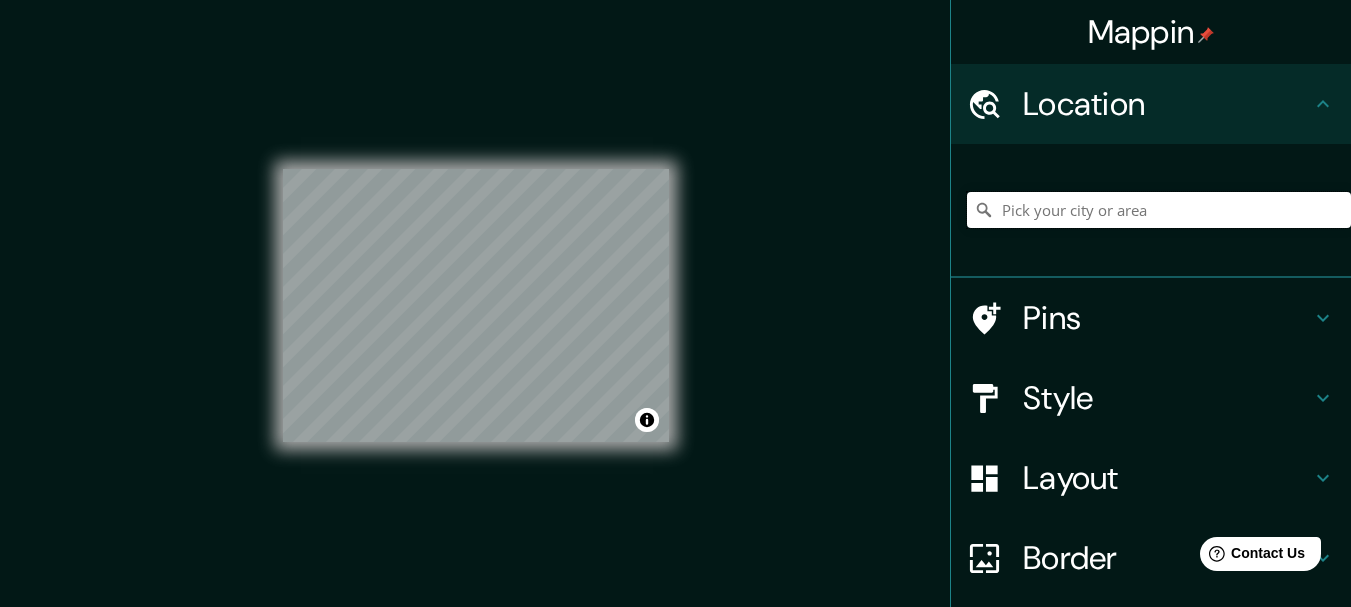 paste on "Av. Complutense, s/n, Moncloa - [GEOGRAPHIC_DATA], [GEOGRAPHIC_DATA], [GEOGRAPHIC_DATA]" 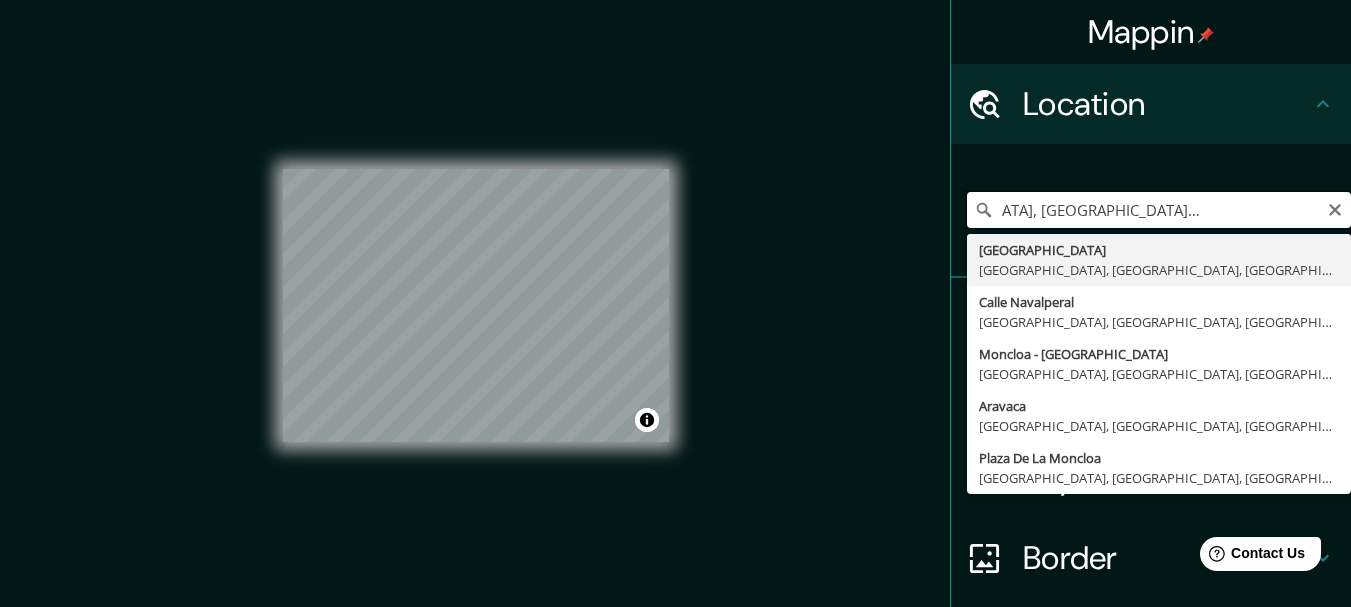 scroll, scrollTop: 0, scrollLeft: 0, axis: both 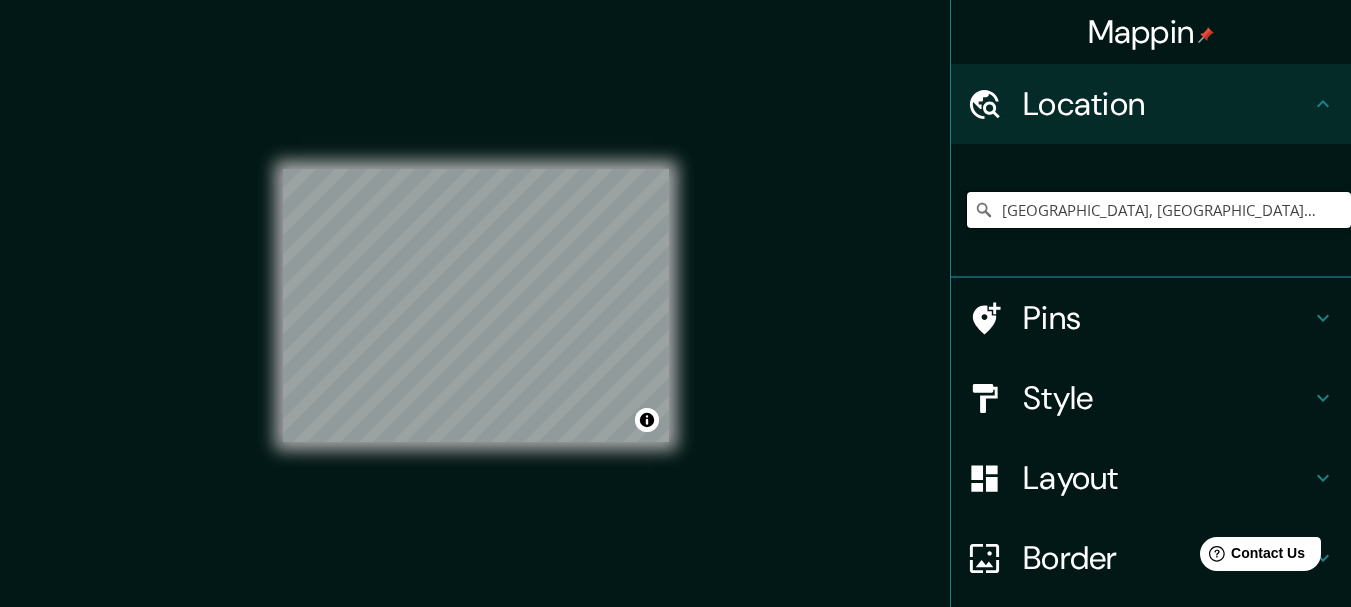 type on "[GEOGRAPHIC_DATA], [GEOGRAPHIC_DATA], [GEOGRAPHIC_DATA]" 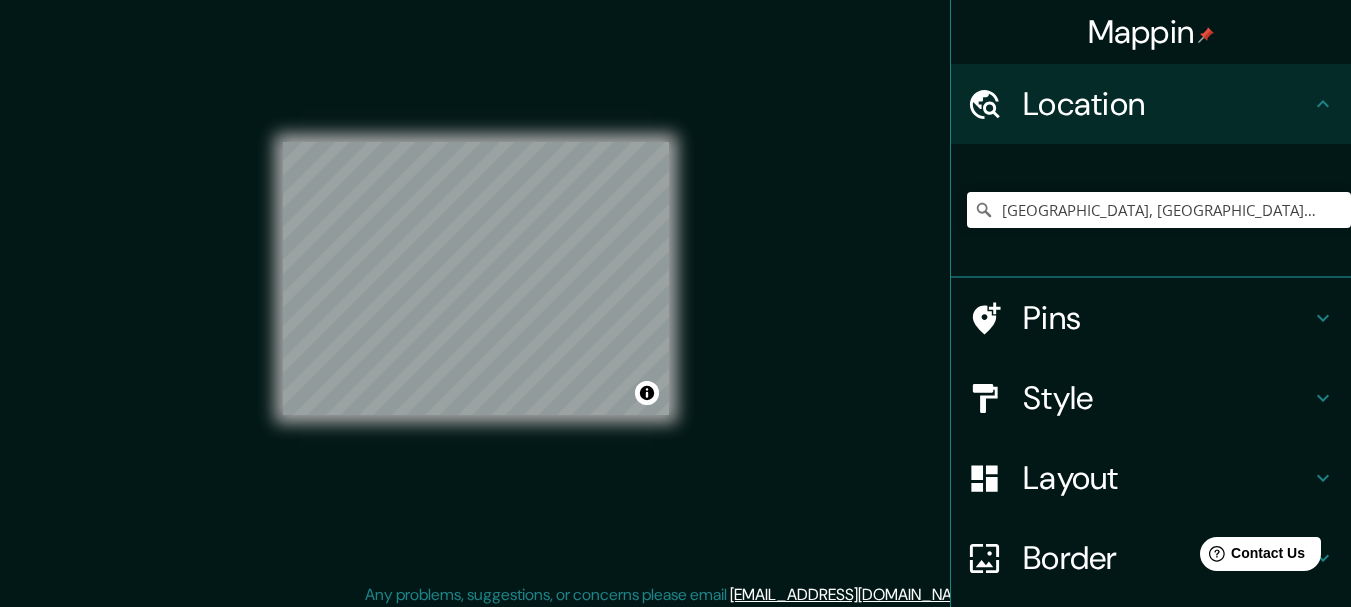scroll, scrollTop: 35, scrollLeft: 0, axis: vertical 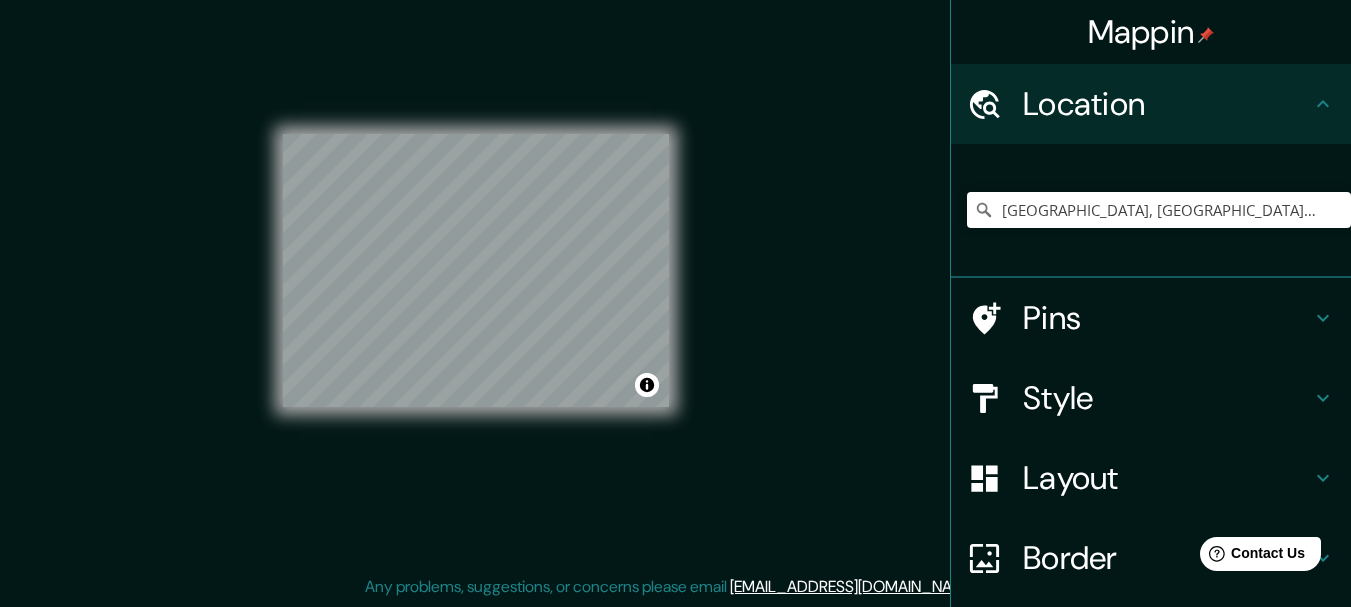 click on "Style" at bounding box center [1167, 398] 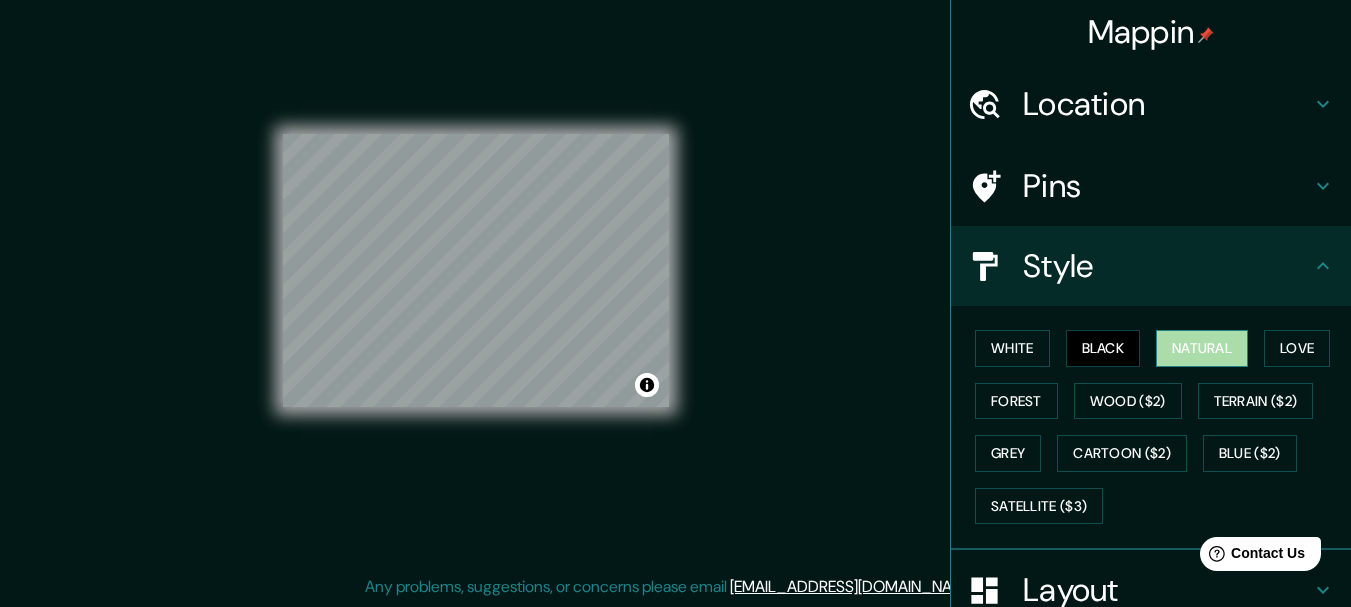 click on "Natural" at bounding box center [1202, 348] 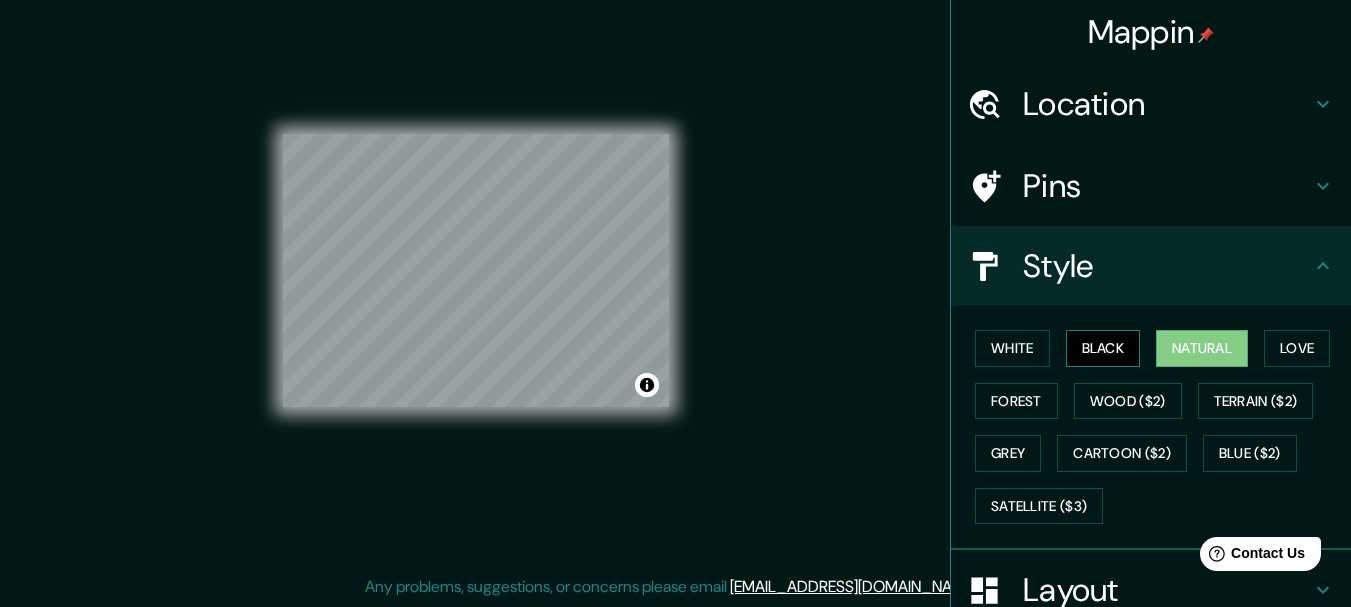 click on "Black" at bounding box center (1103, 348) 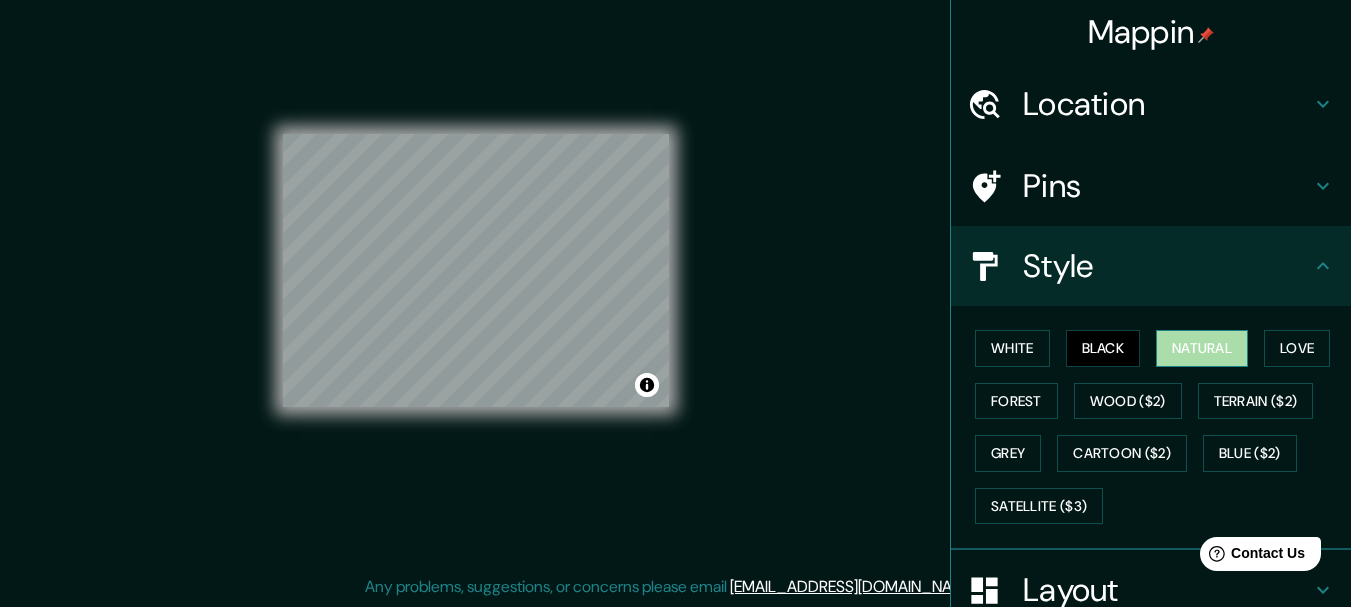 click on "Natural" at bounding box center [1202, 348] 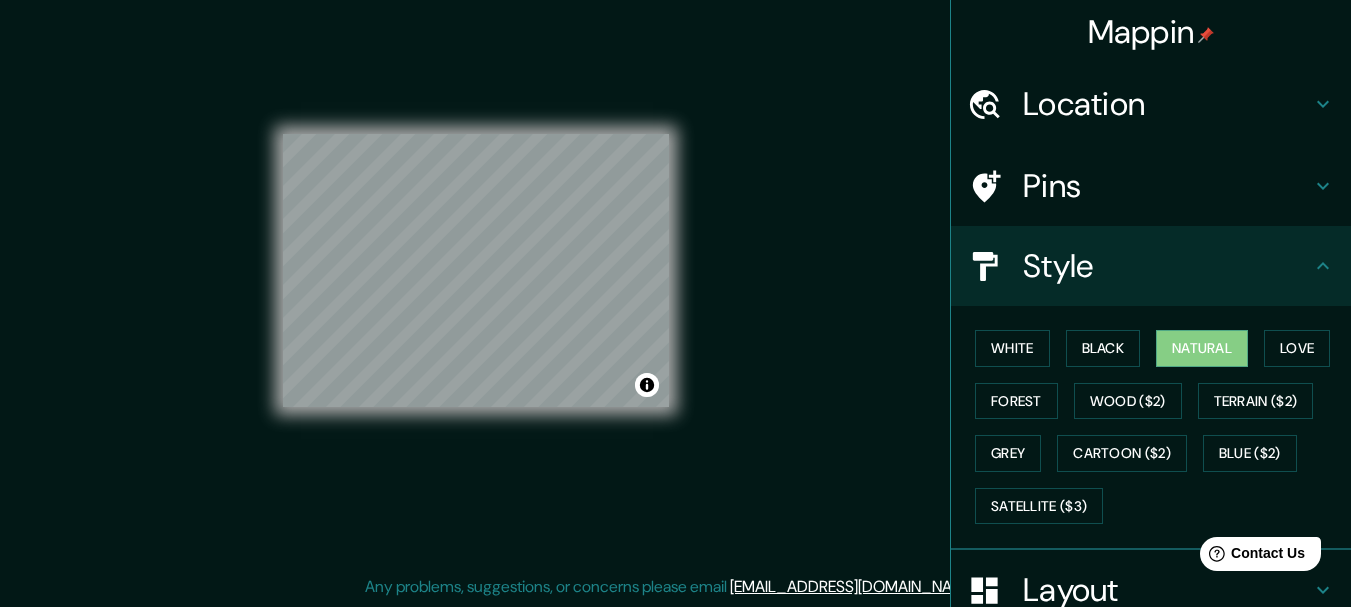 click on "Mappin Location [GEOGRAPHIC_DATA], [GEOGRAPHIC_DATA], [GEOGRAPHIC_DATA], [GEOGRAPHIC_DATA] [GEOGRAPHIC_DATA], [GEOGRAPHIC_DATA], [GEOGRAPHIC_DATA] [GEOGRAPHIC_DATA], [GEOGRAPHIC_DATA], [GEOGRAPHIC_DATA] [STREET_ADDRESS] Pins Style White Black Natural Love Forest Wood ($2) Terrain ($2) Grey Cartoon ($2) Blue ($2) Satellite ($3) Layout Border Choose a border.  Hint : you can make layers of the frame opaque to create some cool effects. None Simple Transparent Fancy Size A4 single Create your map © Mapbox   © OpenStreetMap   Improve this map Any problems, suggestions, or concerns please email    [EMAIL_ADDRESS][DOMAIN_NAME] . . ." at bounding box center (675, 286) 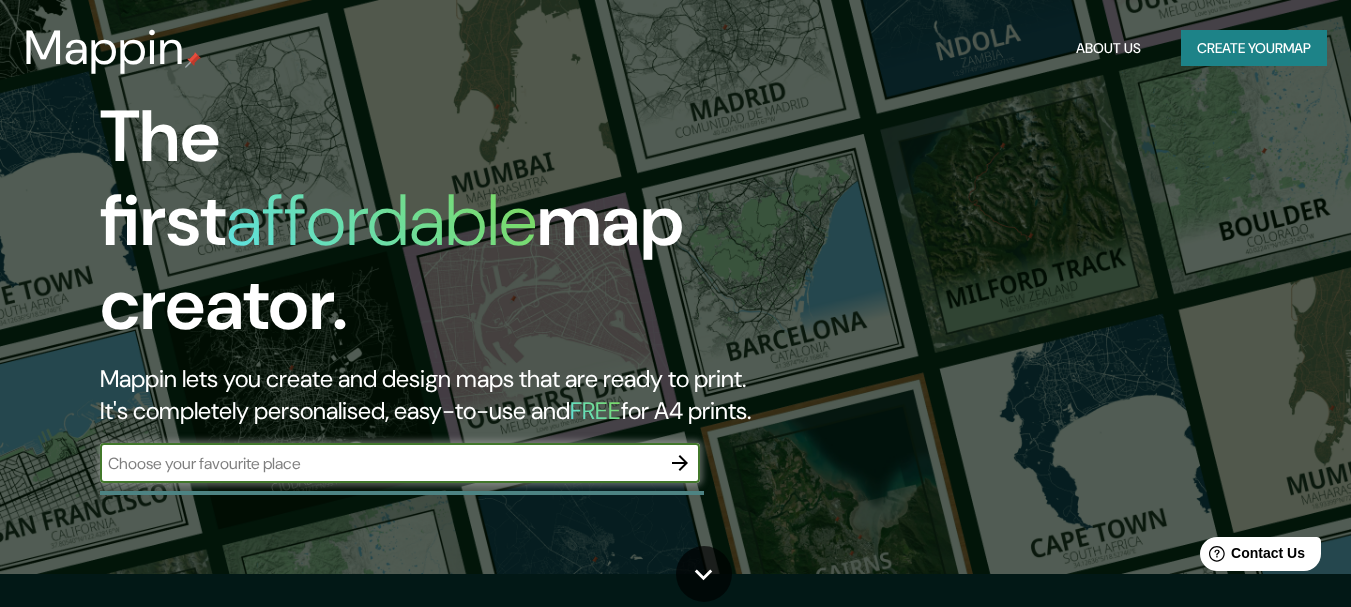 scroll, scrollTop: 0, scrollLeft: 0, axis: both 